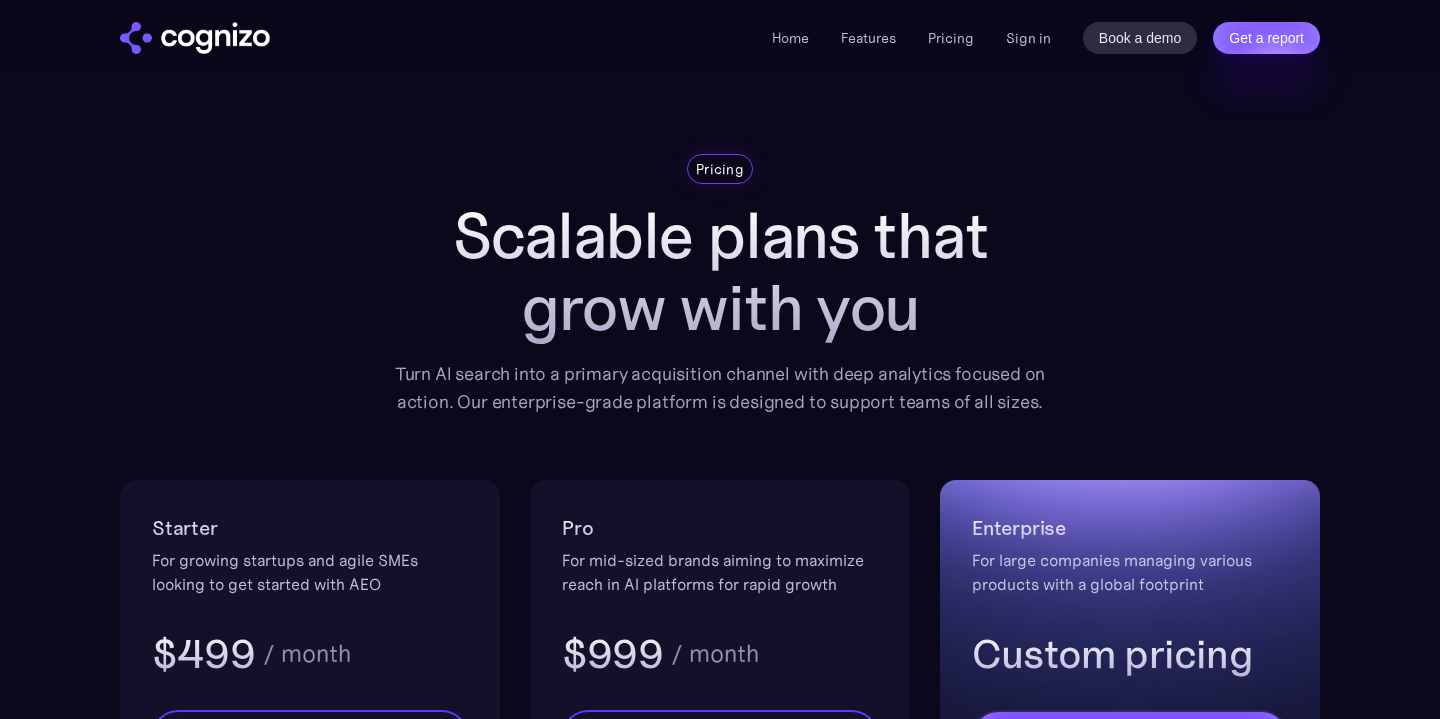 scroll, scrollTop: 0, scrollLeft: 0, axis: both 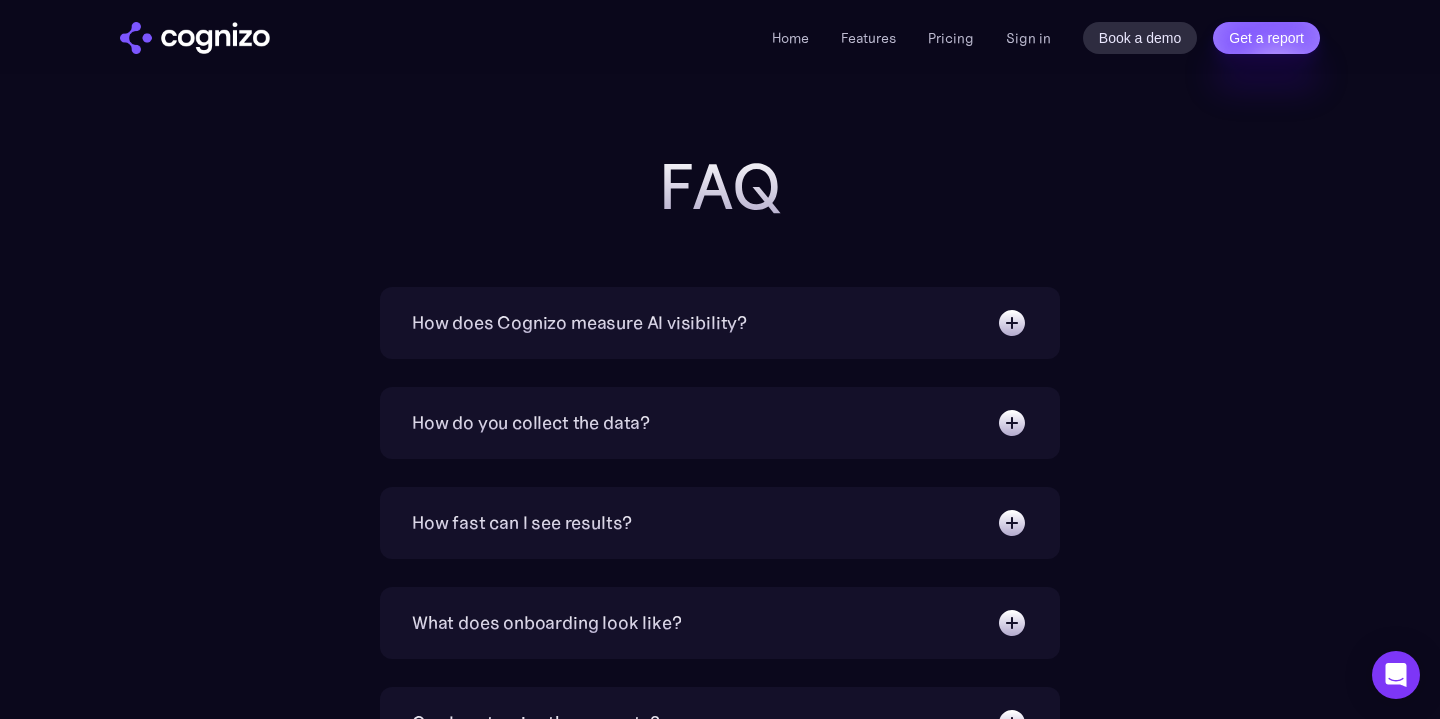 click on "How does Cognizo measure AI visibility?" at bounding box center [720, 323] 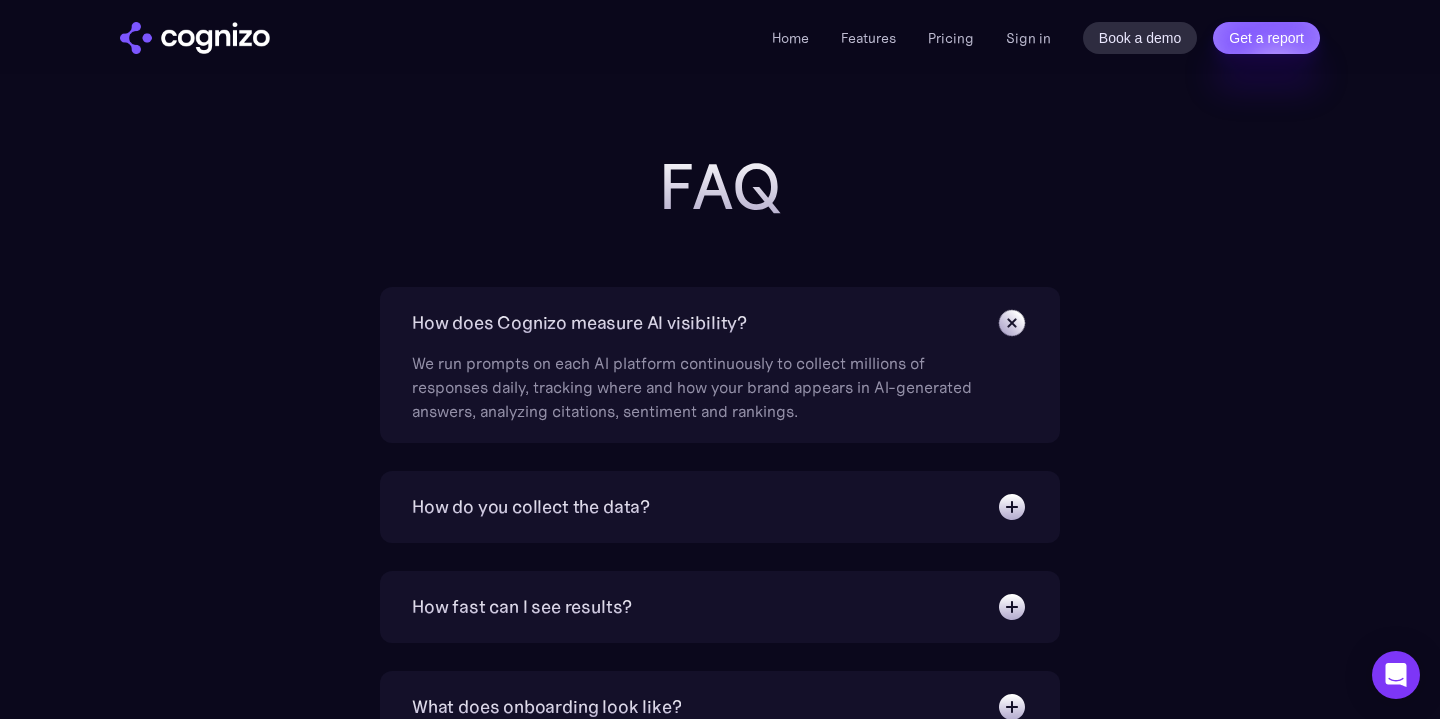 click on "How do you collect the data?" at bounding box center [720, 507] 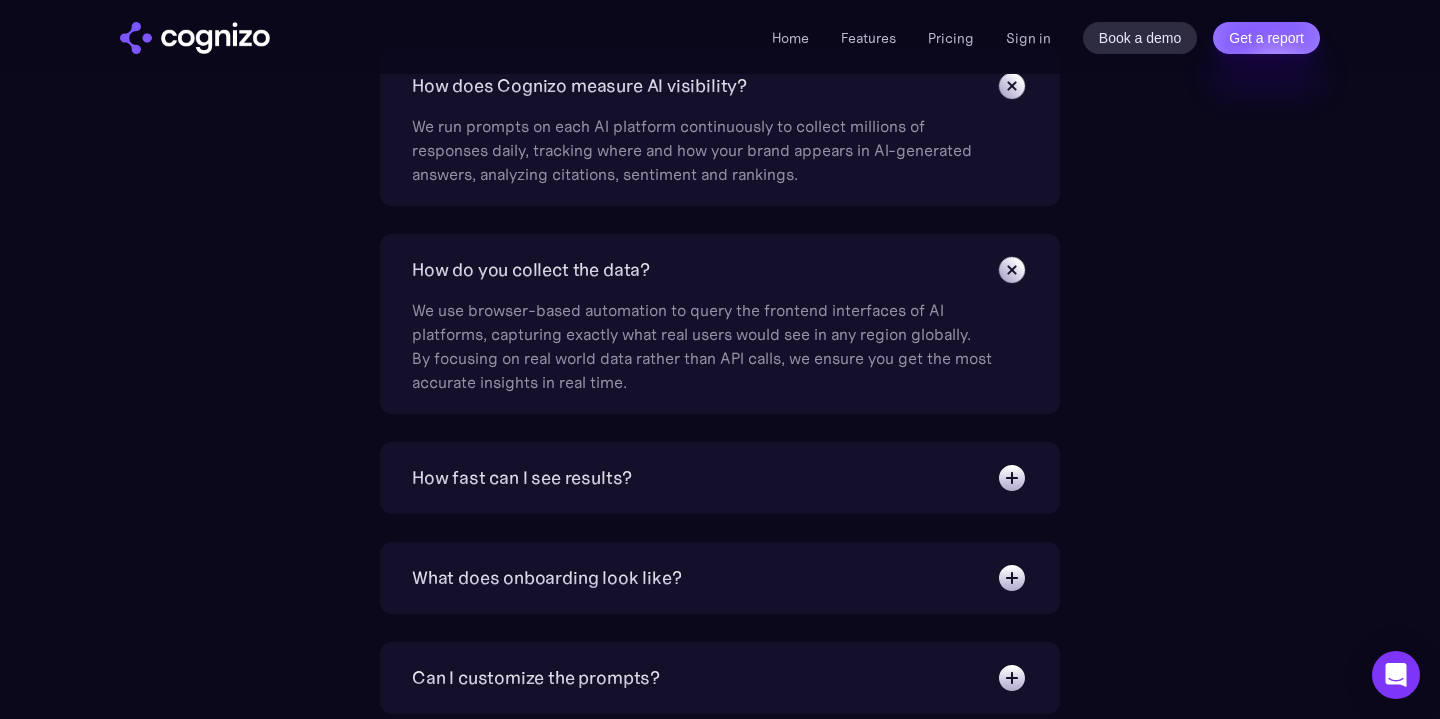 scroll, scrollTop: 4589, scrollLeft: 0, axis: vertical 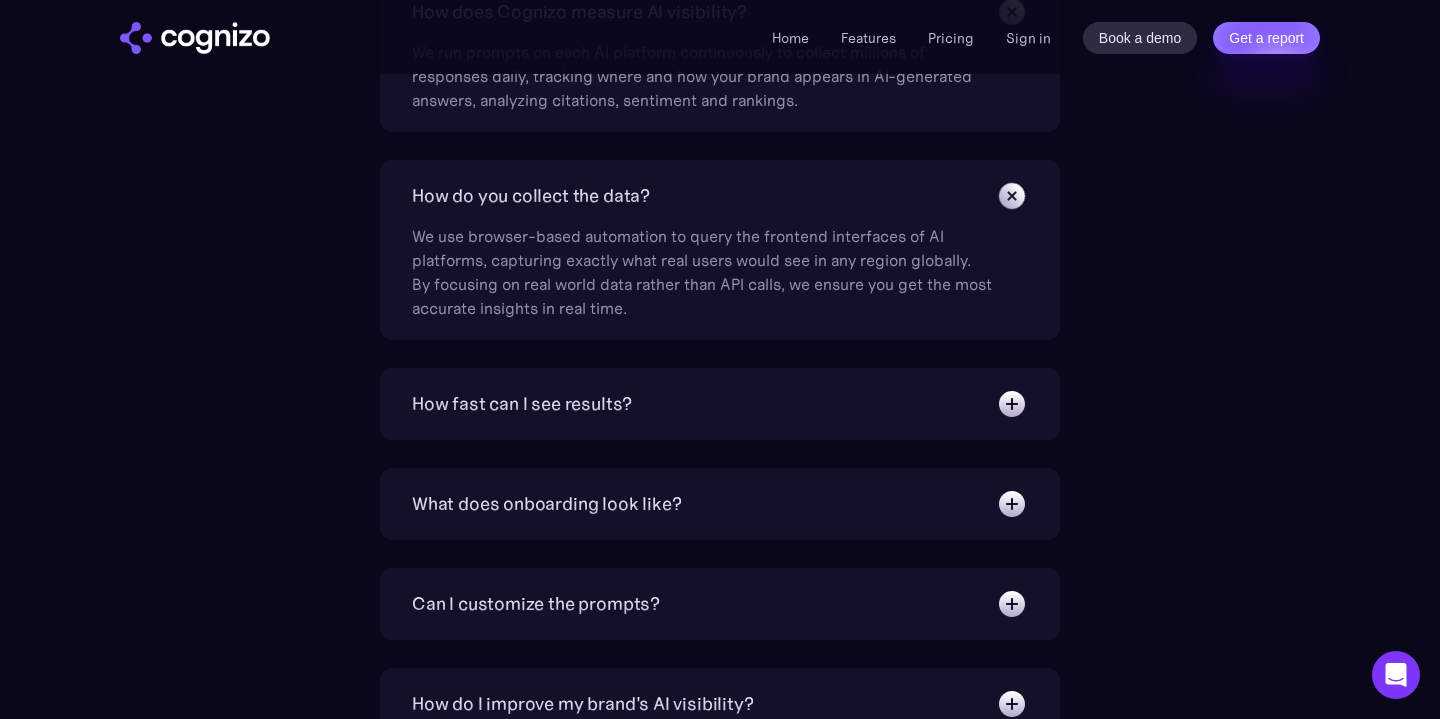click on "How fast can I see results? We target 6 weeks to realize substantial increase in visibility. In contrast to SEO, AEO doesn’t take 3-6 months to see results. Most customers see upticks within the first 2 weeks of using Cognizo." at bounding box center (720, 404) 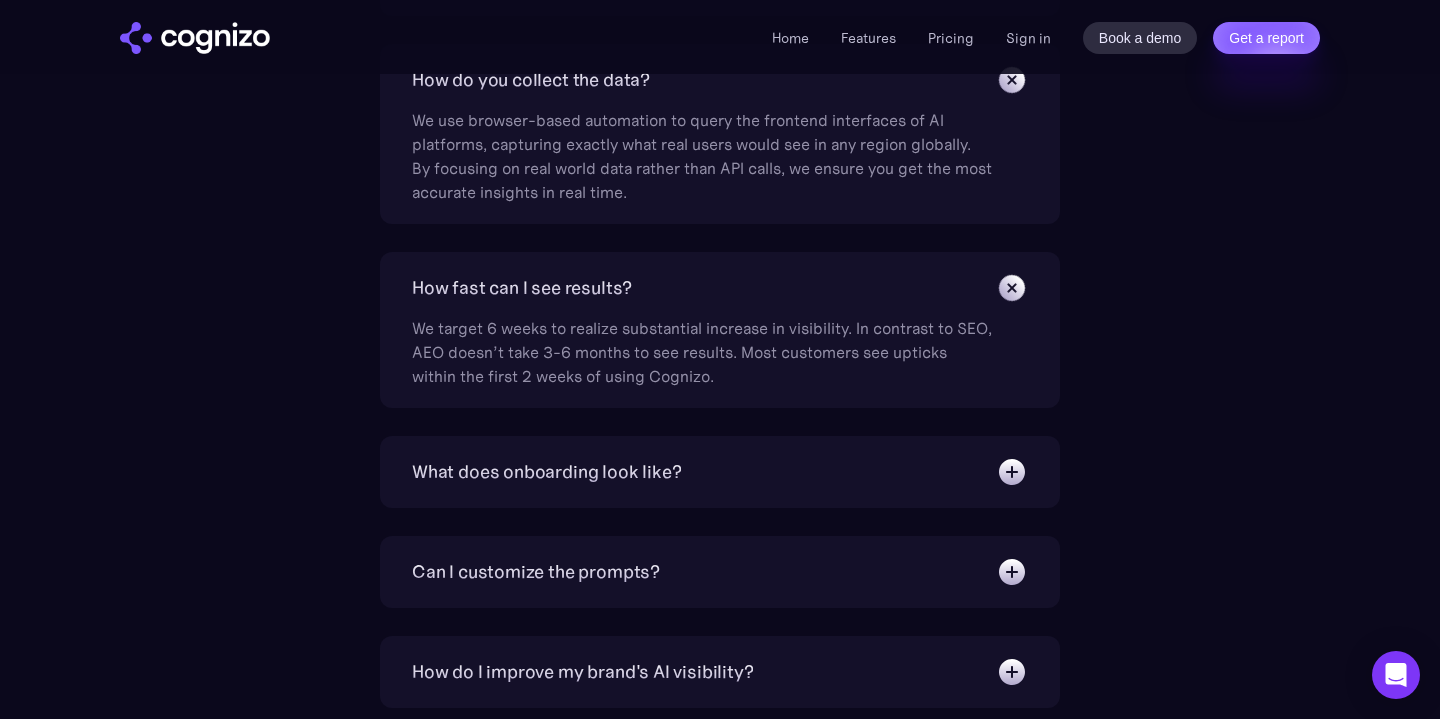 scroll, scrollTop: 4706, scrollLeft: 0, axis: vertical 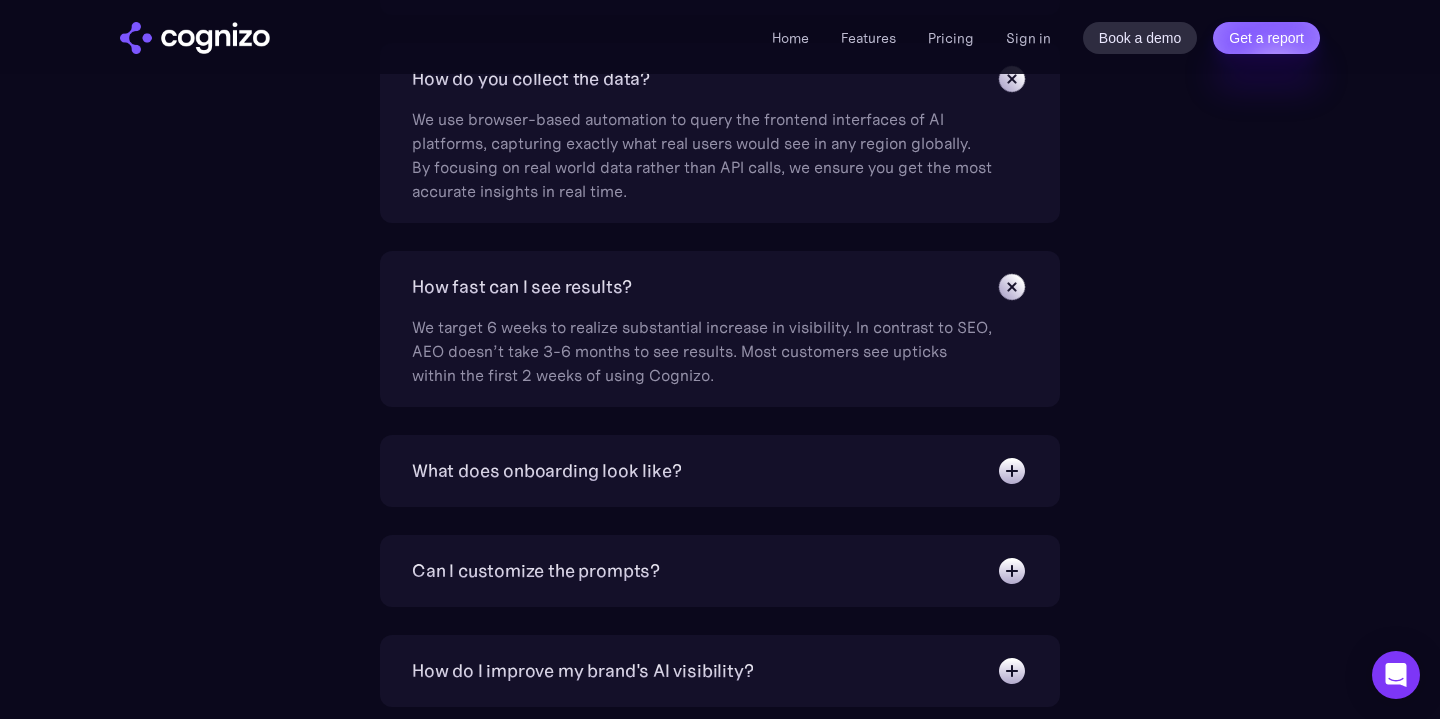 click on "What does onboarding look like?" at bounding box center [720, 471] 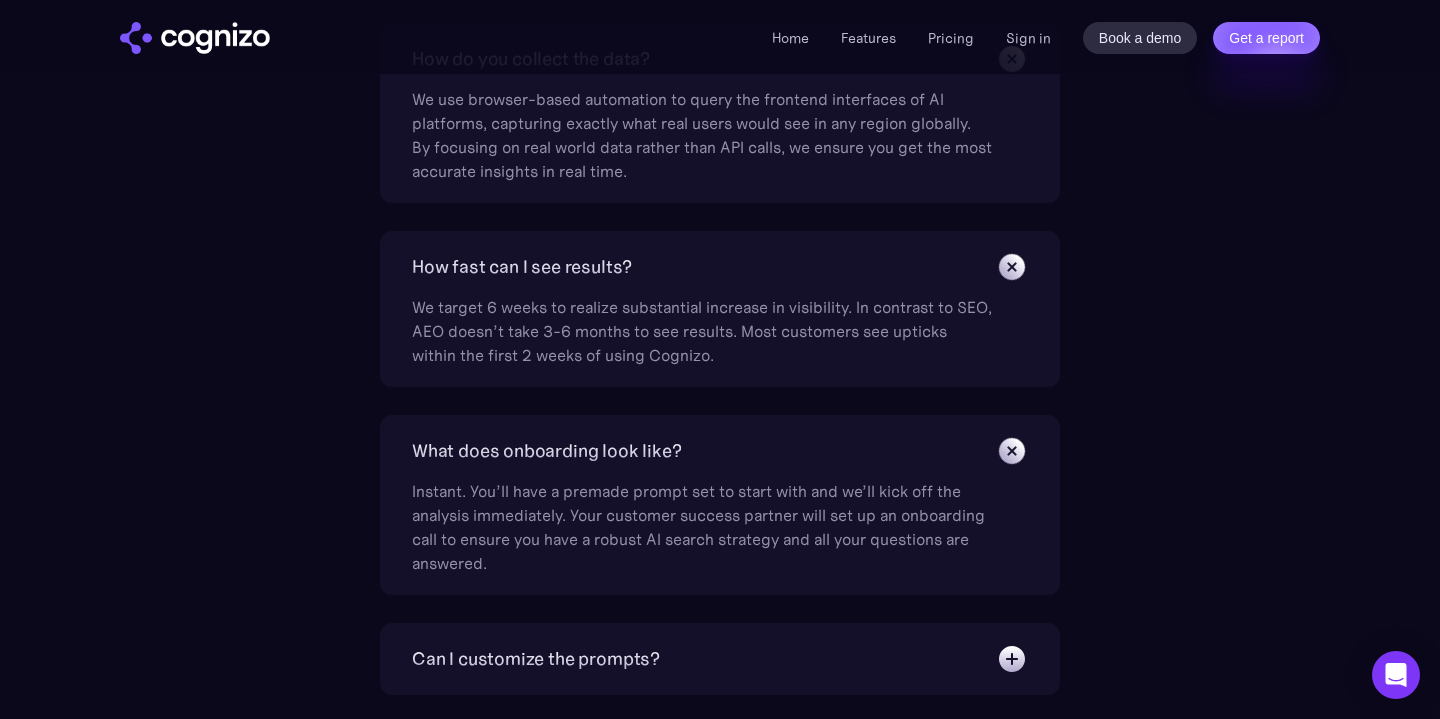 scroll, scrollTop: 4730, scrollLeft: 0, axis: vertical 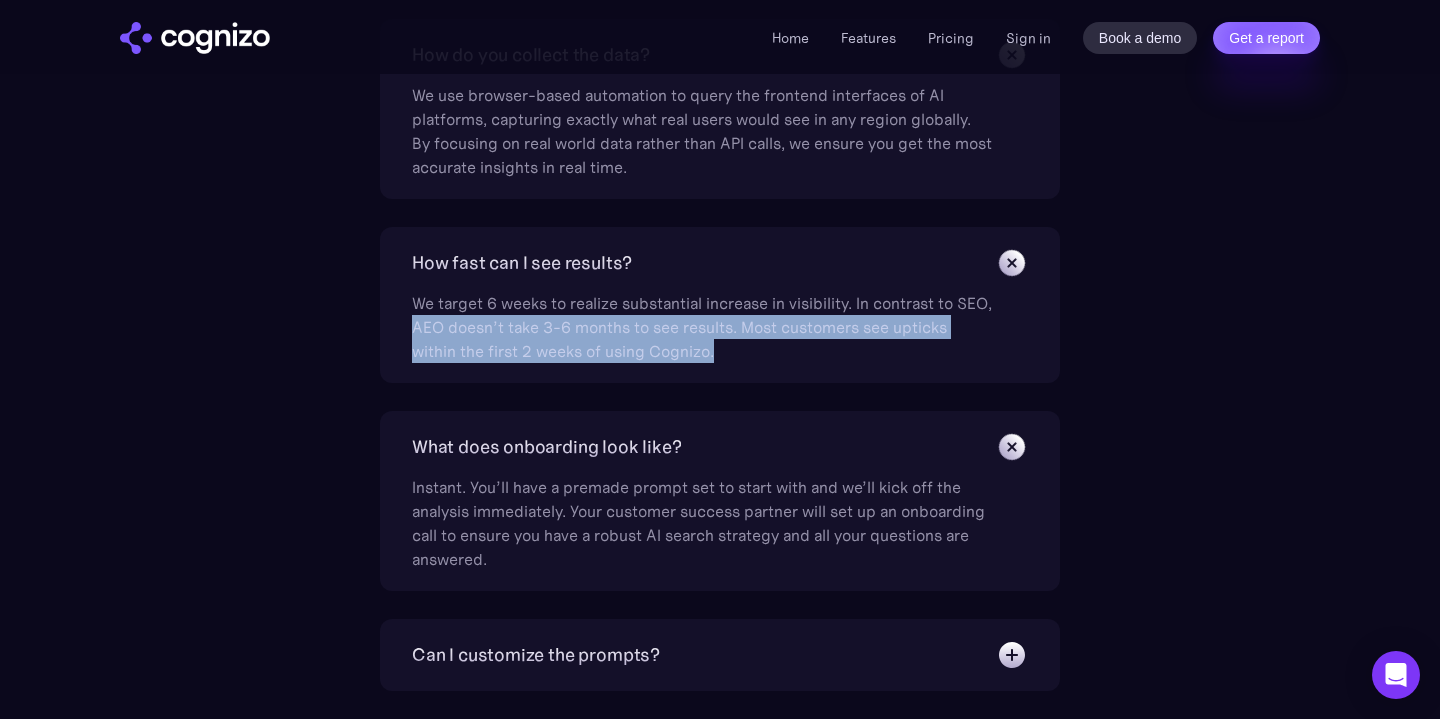 drag, startPoint x: 742, startPoint y: 351, endPoint x: 455, endPoint y: 323, distance: 288.3626 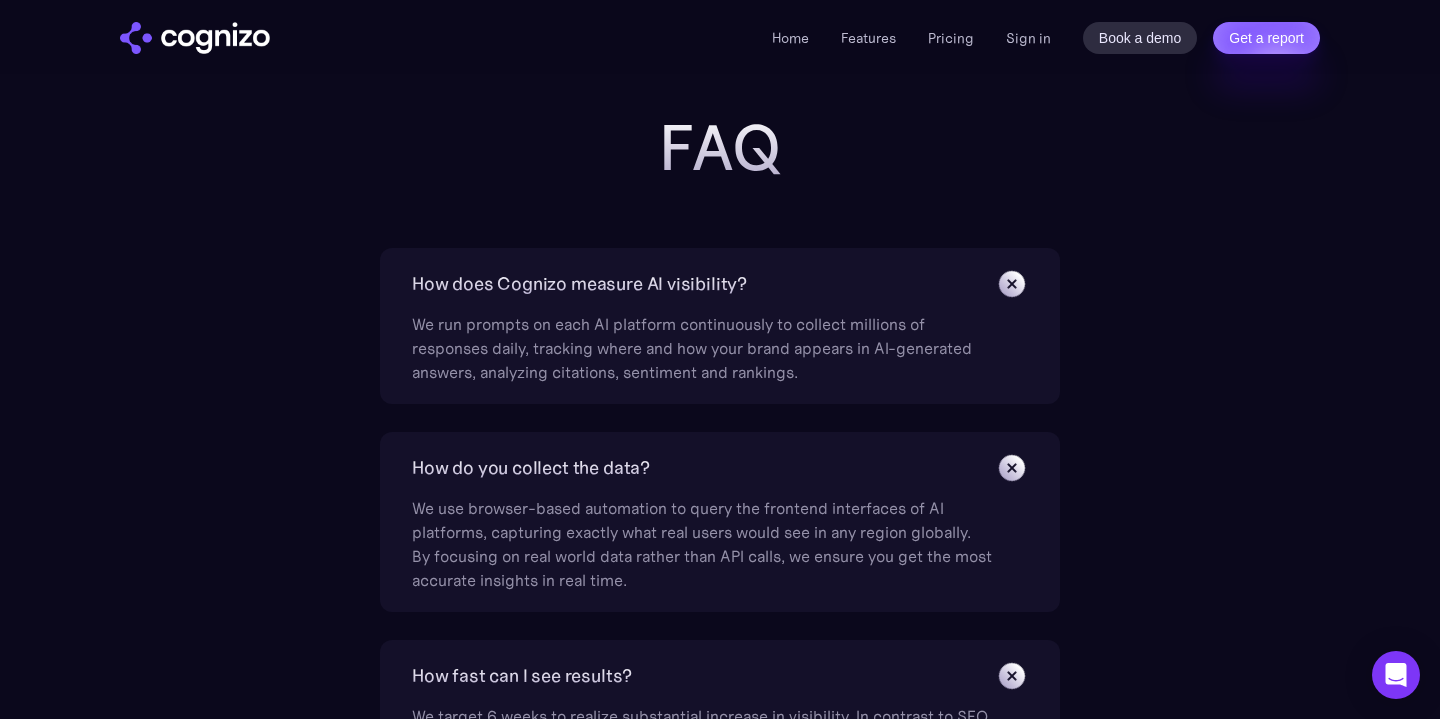scroll, scrollTop: 4236, scrollLeft: 0, axis: vertical 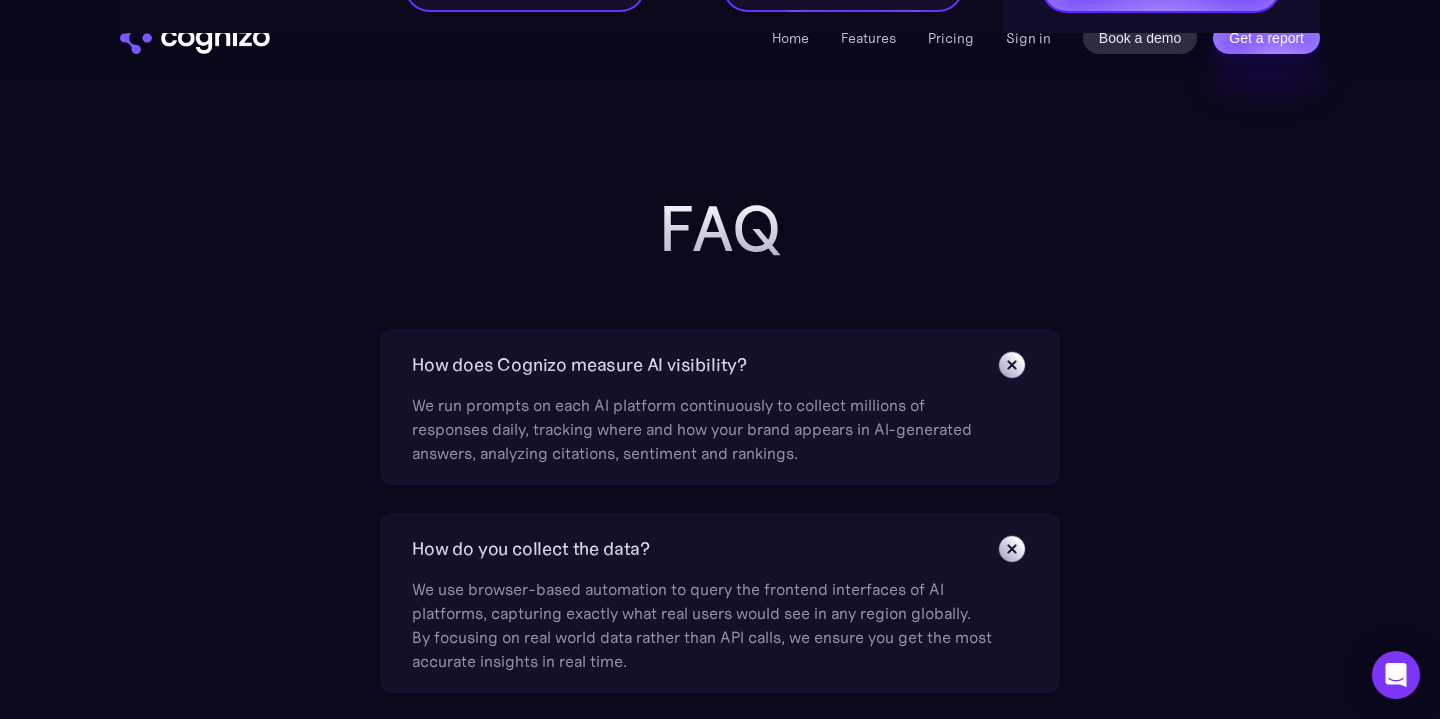 click on "We run prompts on each AI platform continuously to collect millions of responses daily, tracking where and how your brand appears in AI-generated answers, analyzing citations, sentiment and rankings." at bounding box center [702, 423] 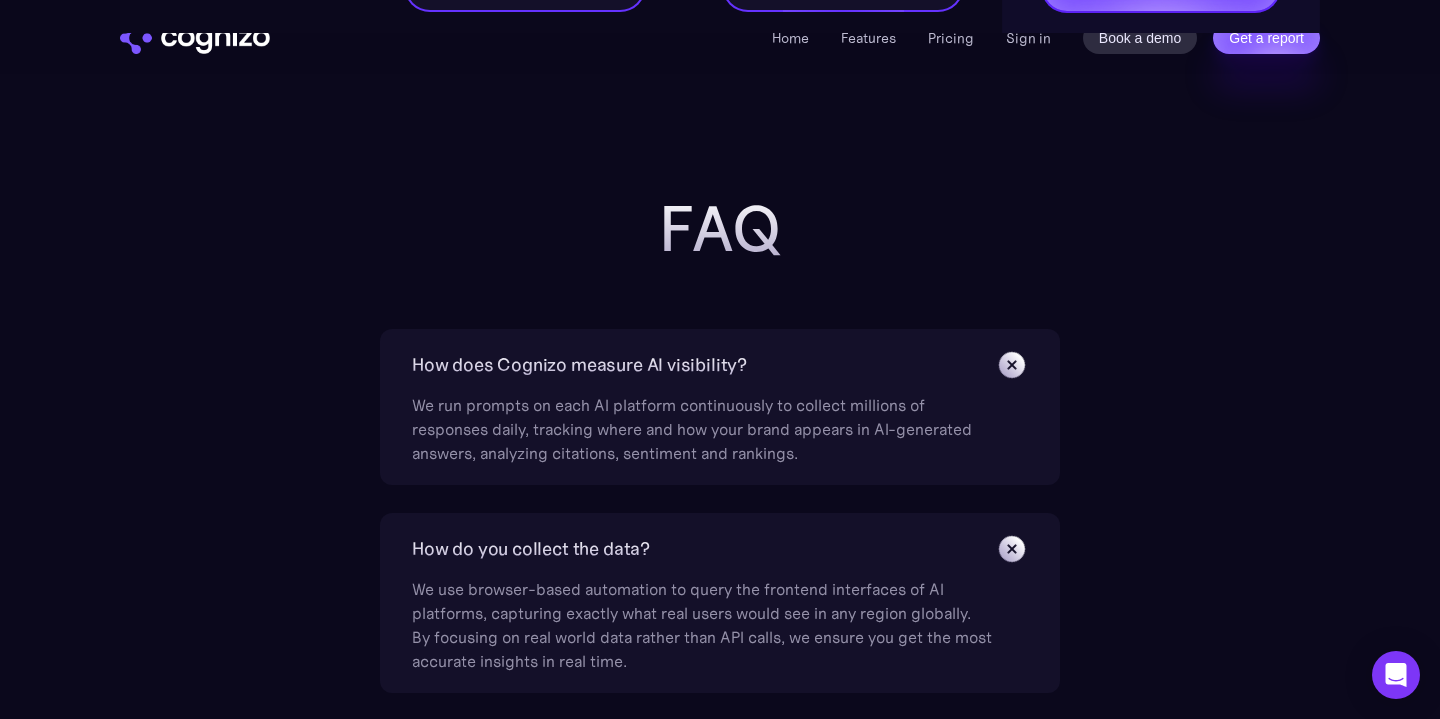 drag, startPoint x: 418, startPoint y: 406, endPoint x: 645, endPoint y: 400, distance: 227.07928 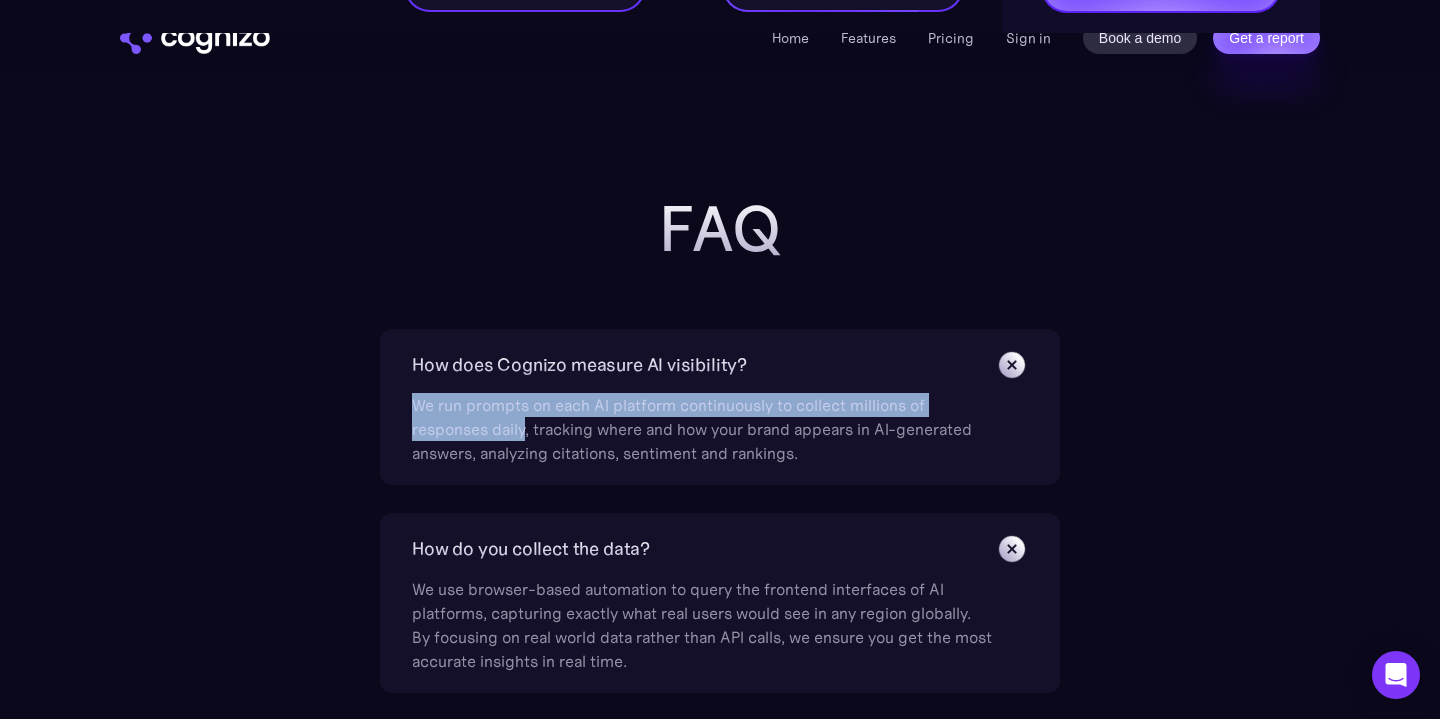 drag, startPoint x: 413, startPoint y: 404, endPoint x: 527, endPoint y: 437, distance: 118.680244 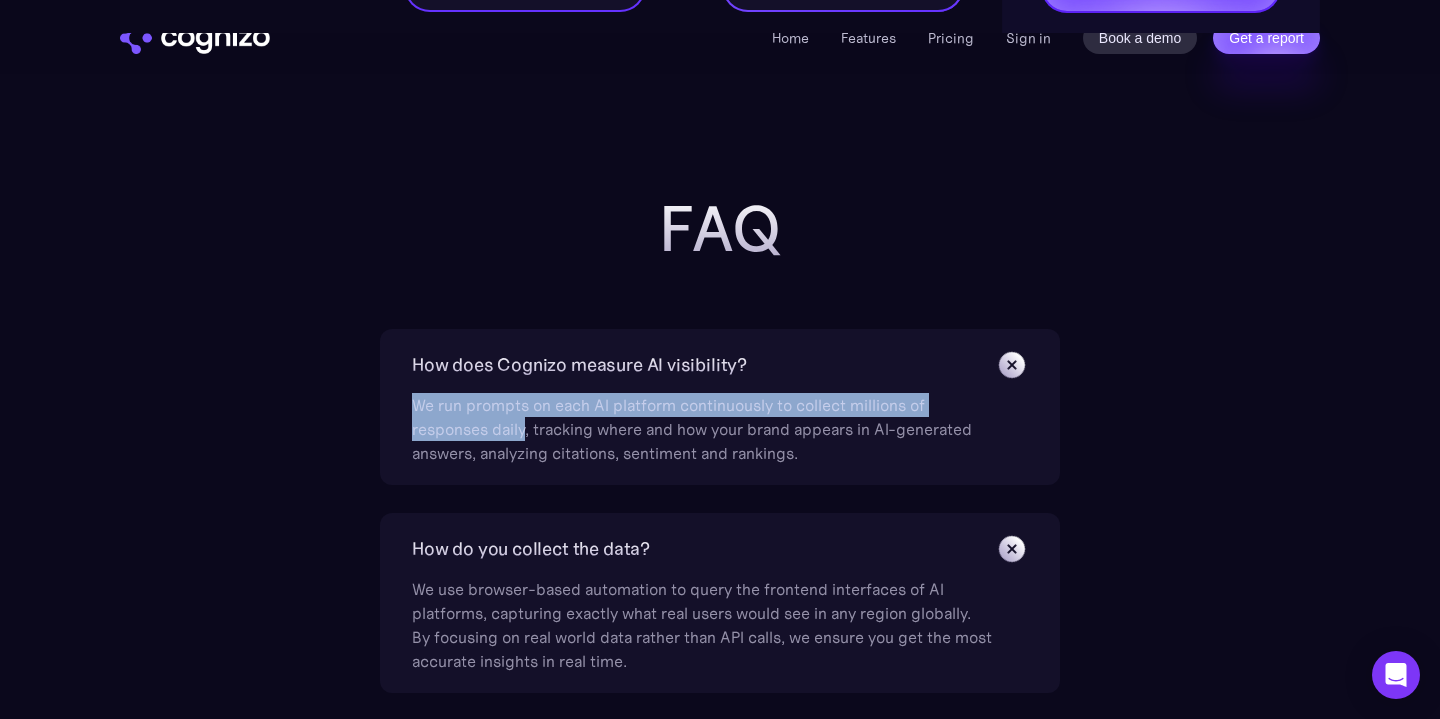 copy on "We run prompts on each AI platform continuously to collect millions of responses daily" 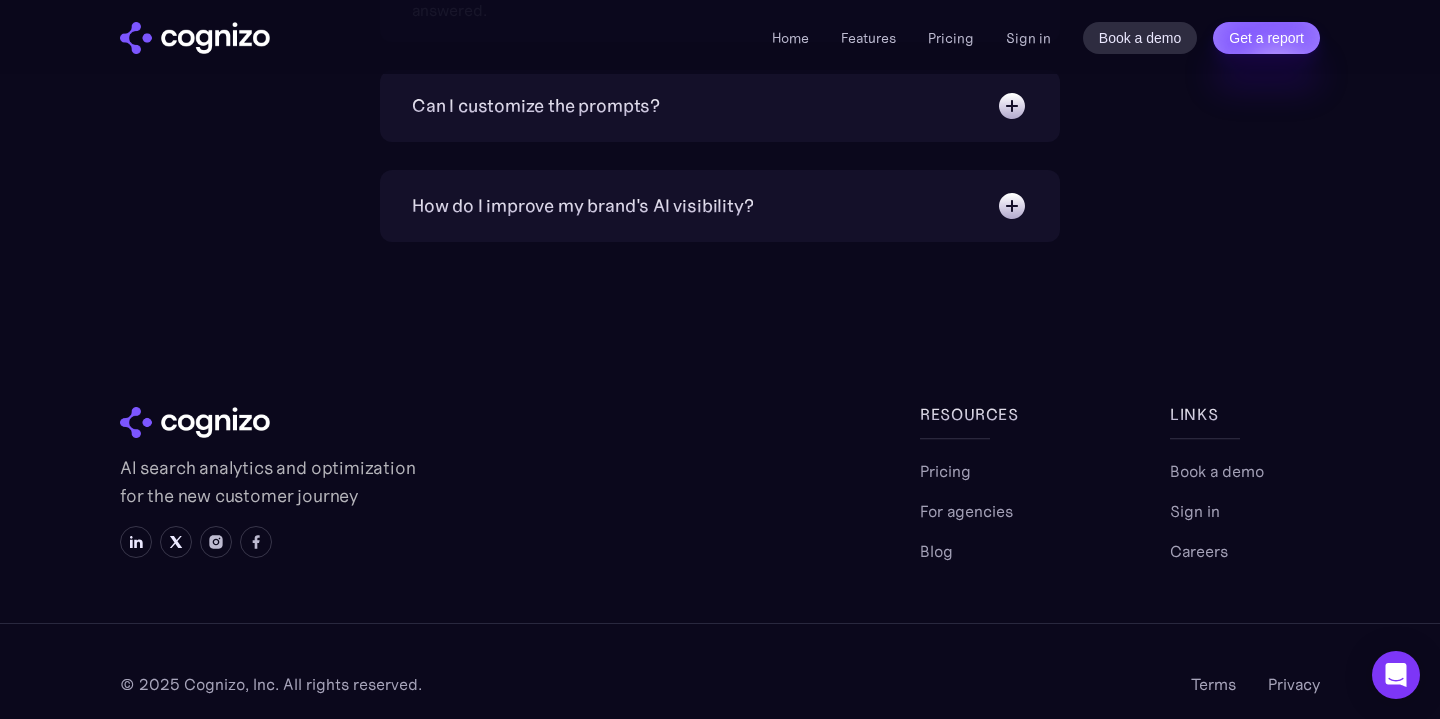 scroll, scrollTop: 4997, scrollLeft: 0, axis: vertical 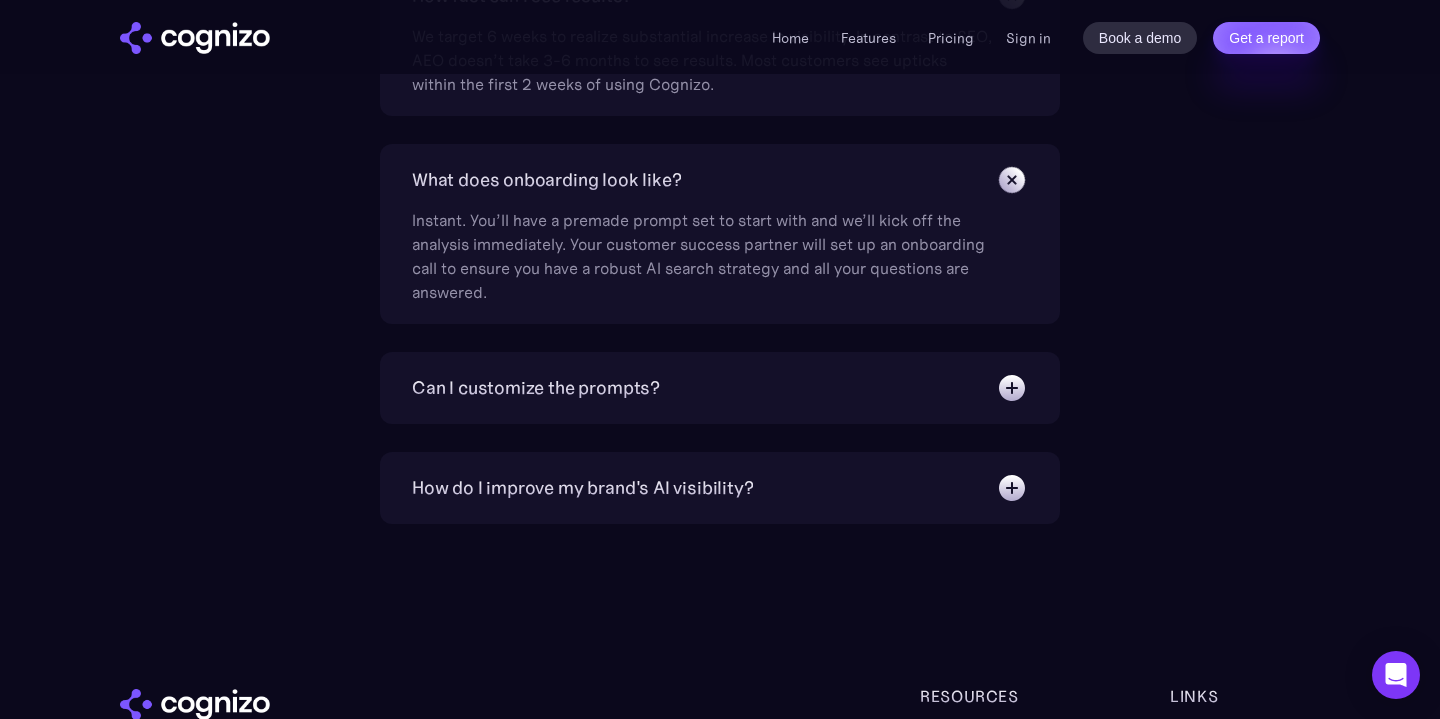 click on "Can I customize the prompts?" at bounding box center [720, 388] 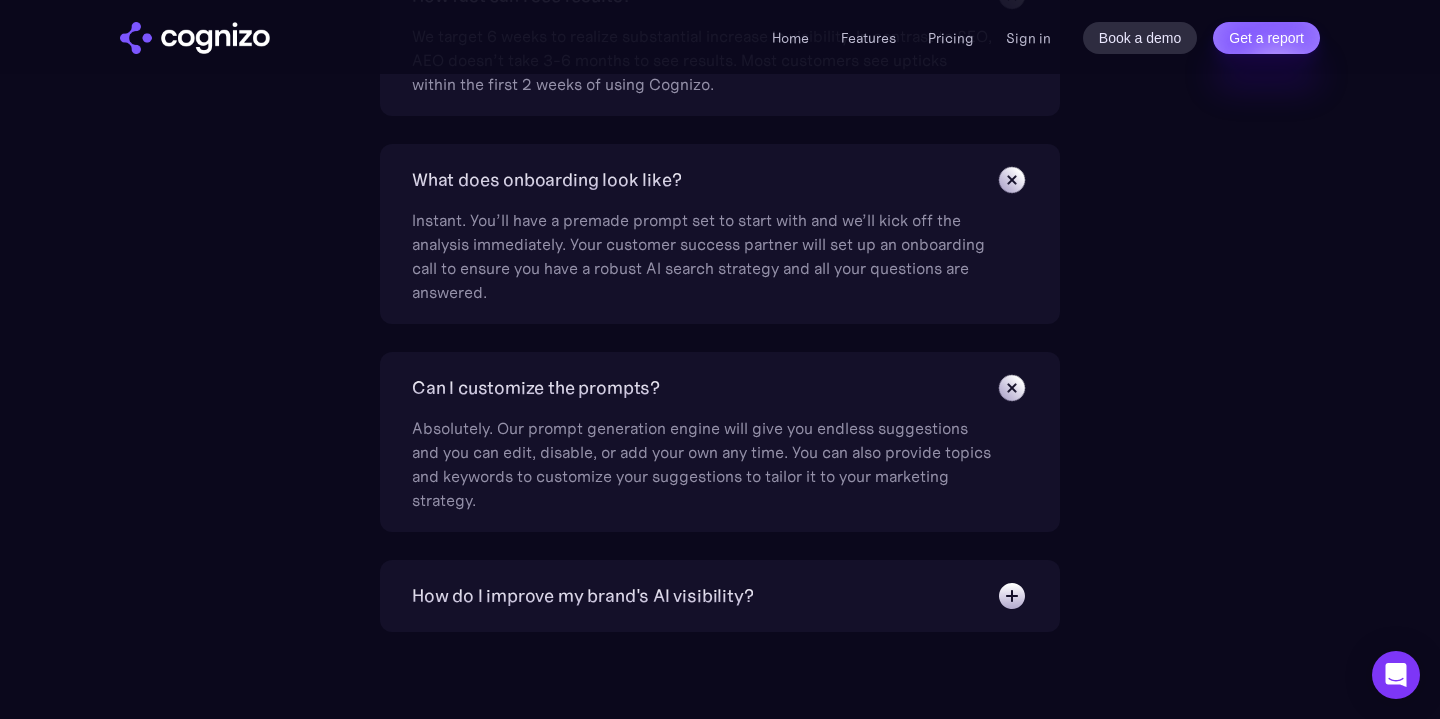 click on "How do I improve my brand's AI visibility?" at bounding box center [720, 596] 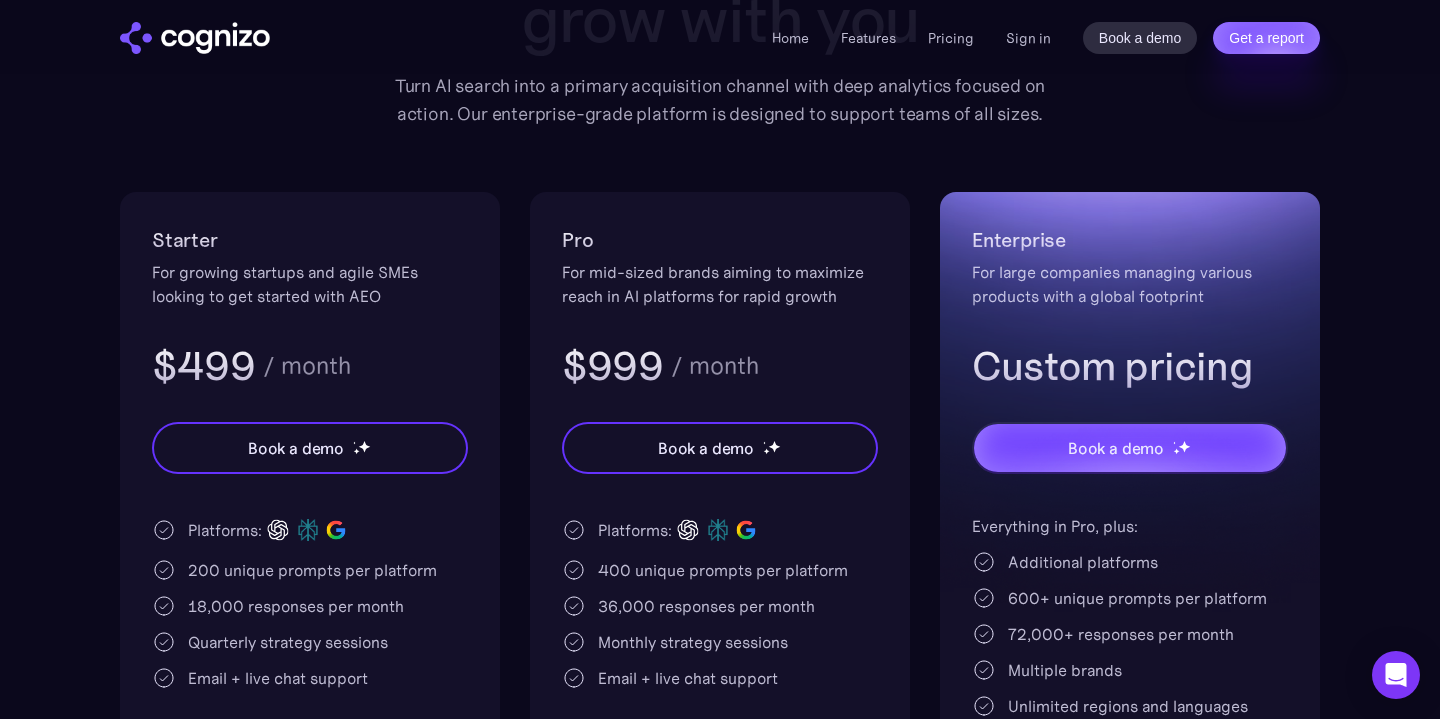 scroll, scrollTop: 34, scrollLeft: 0, axis: vertical 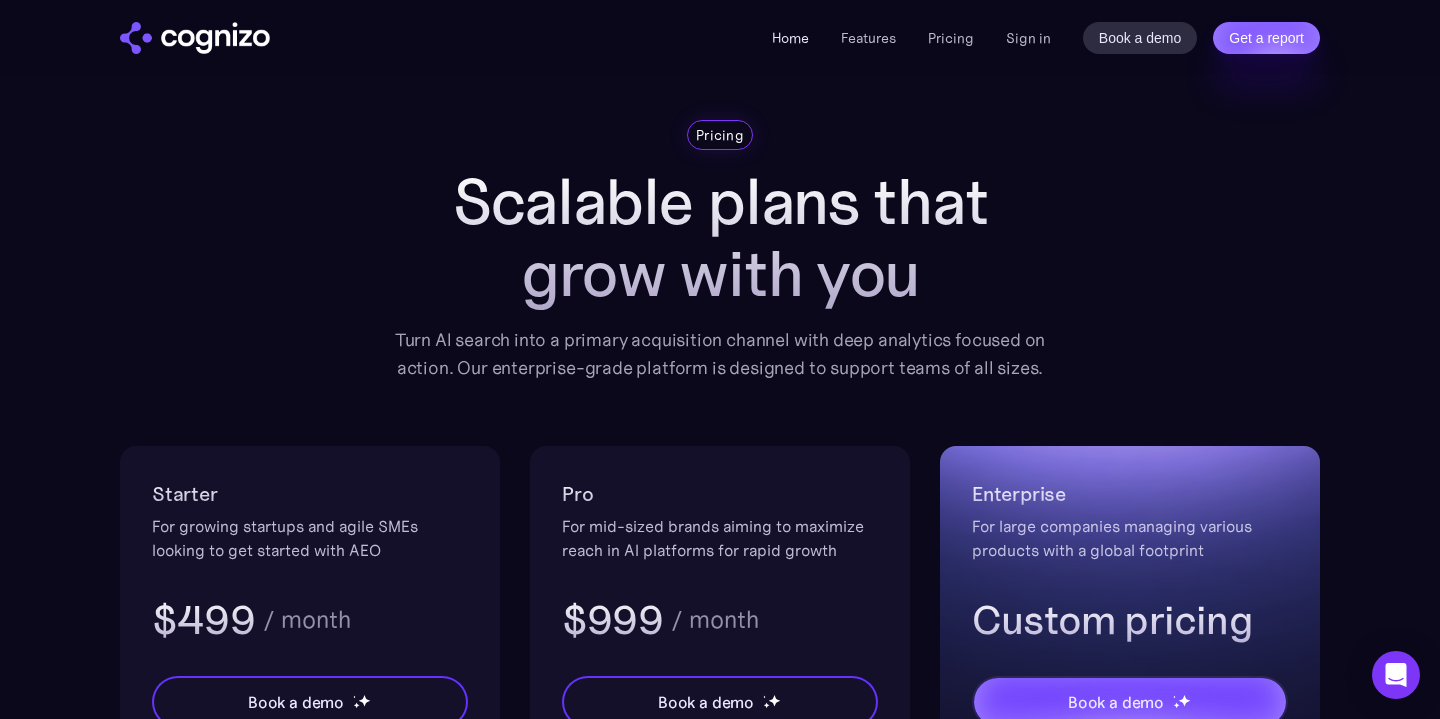 click on "Home" at bounding box center (790, 38) 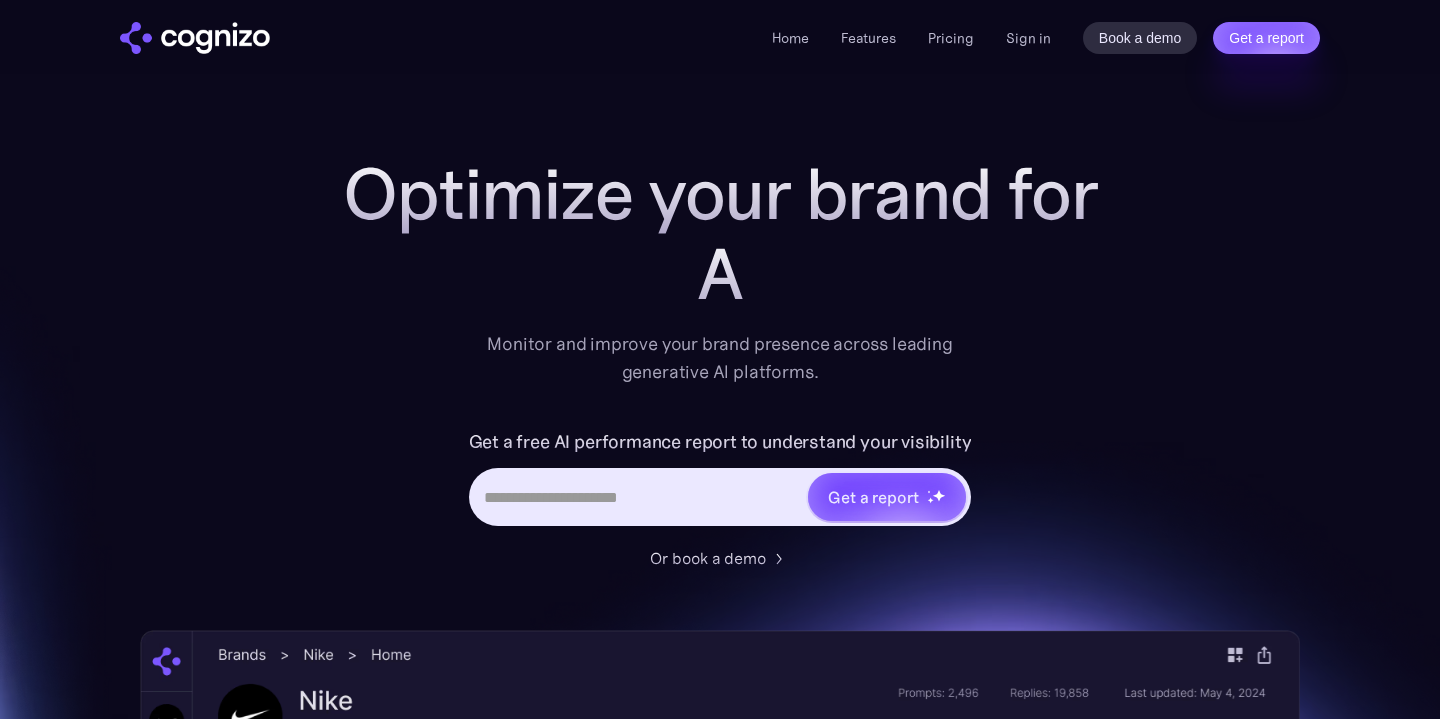 scroll, scrollTop: 0, scrollLeft: 0, axis: both 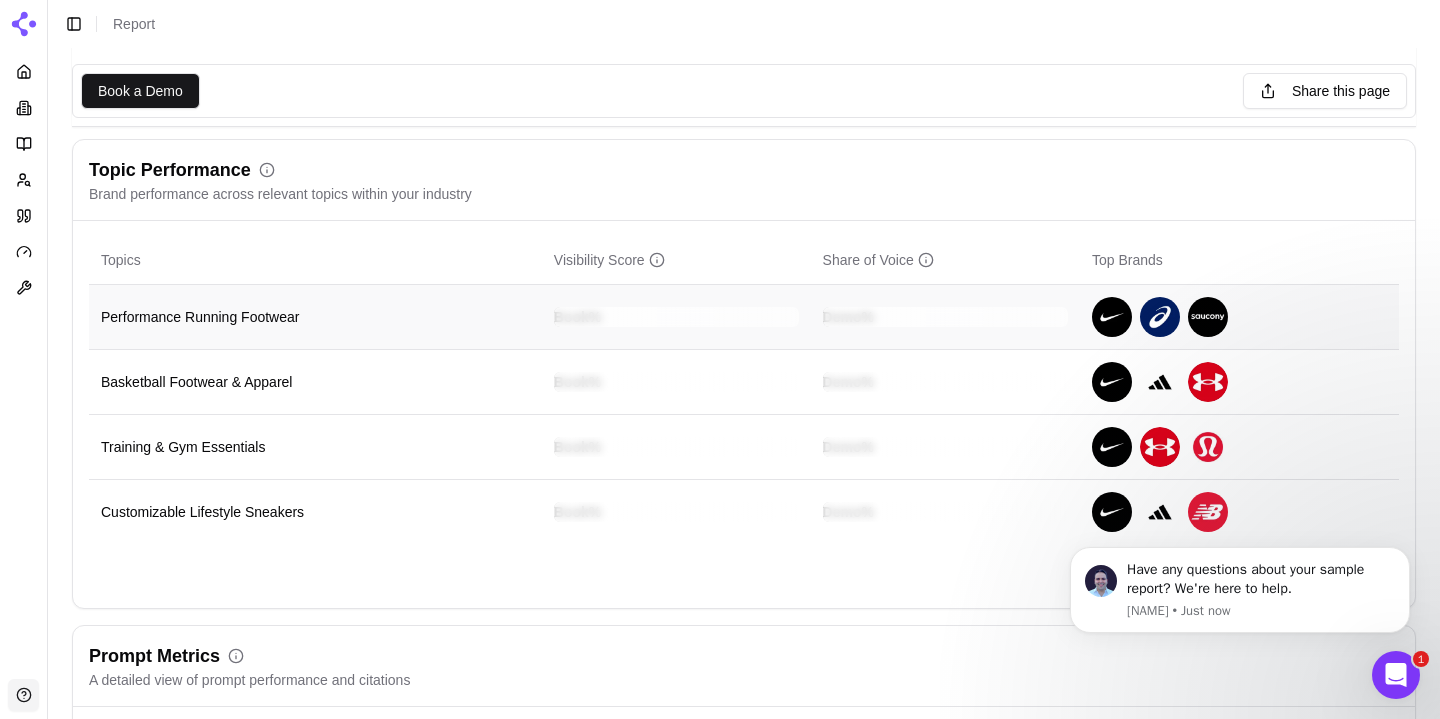 click at bounding box center [676, 317] 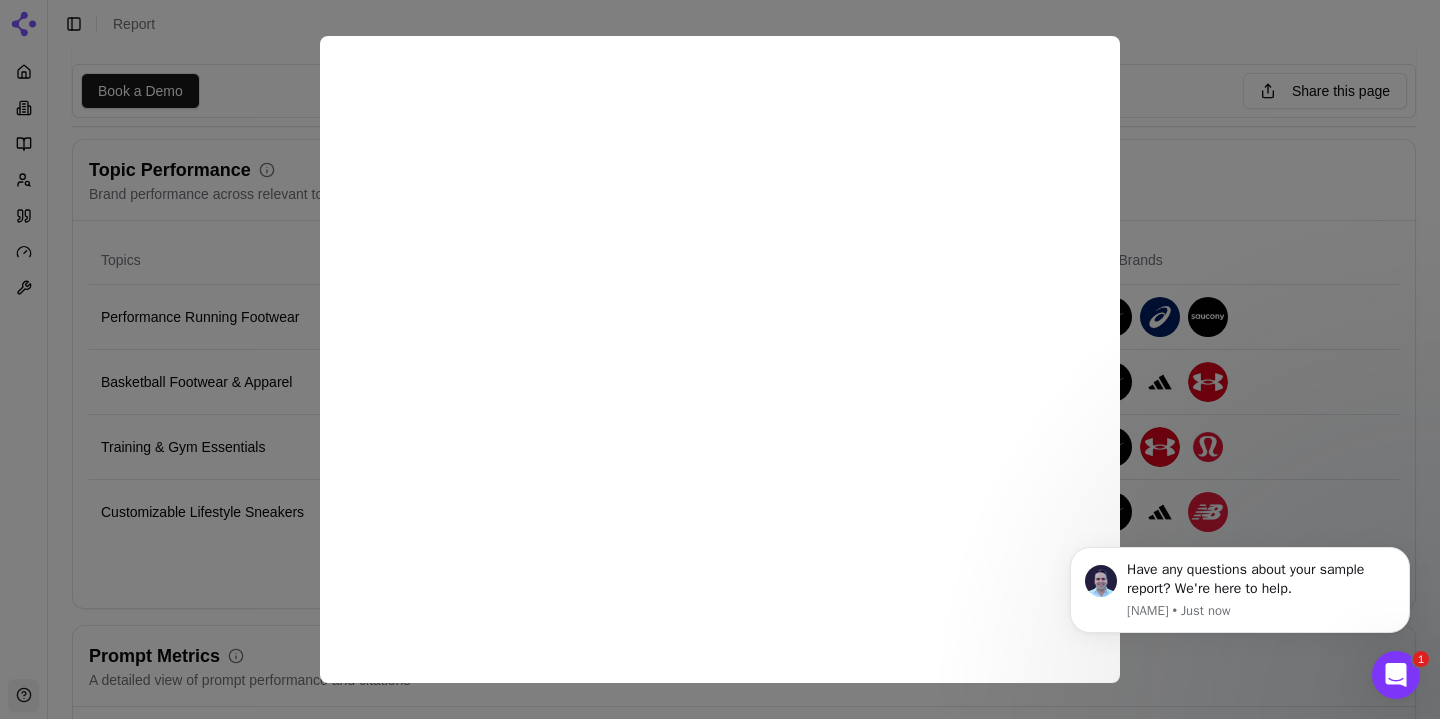 click at bounding box center [720, 359] 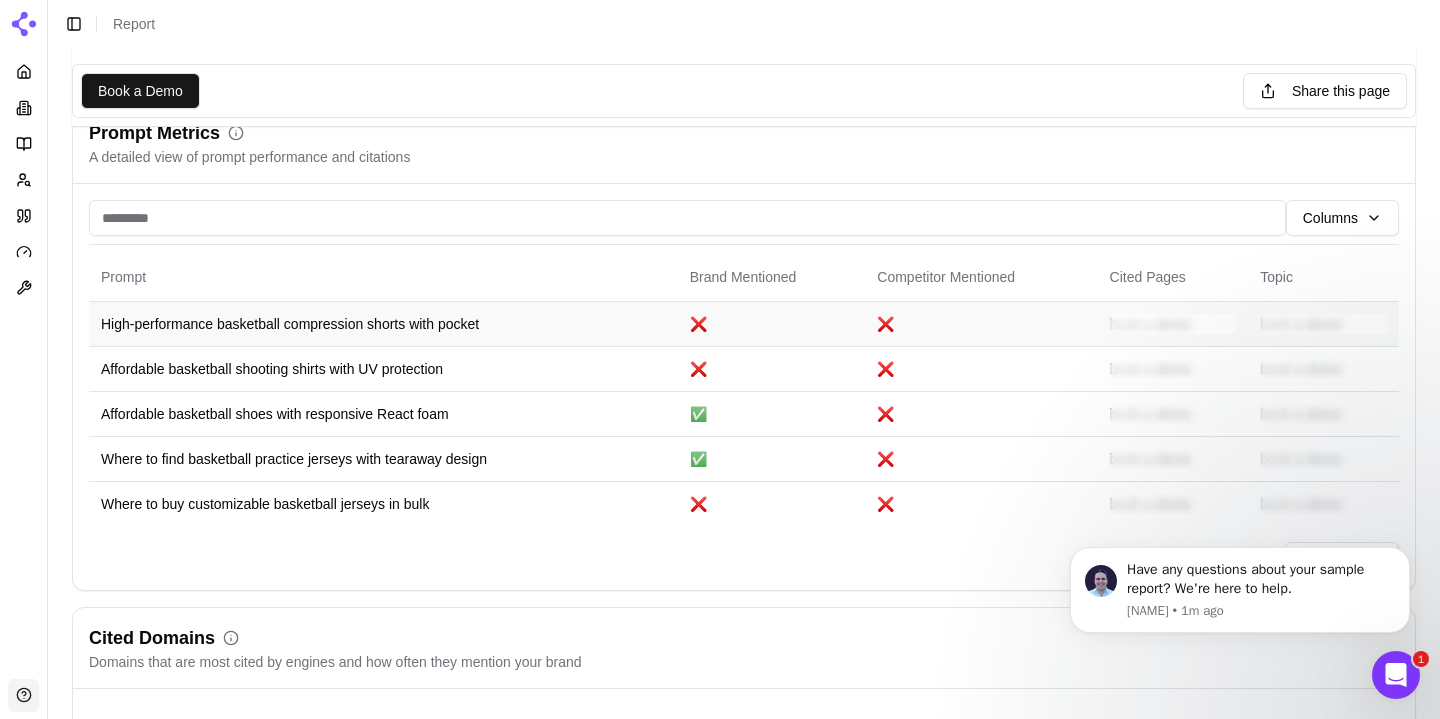 scroll, scrollTop: 1439, scrollLeft: 0, axis: vertical 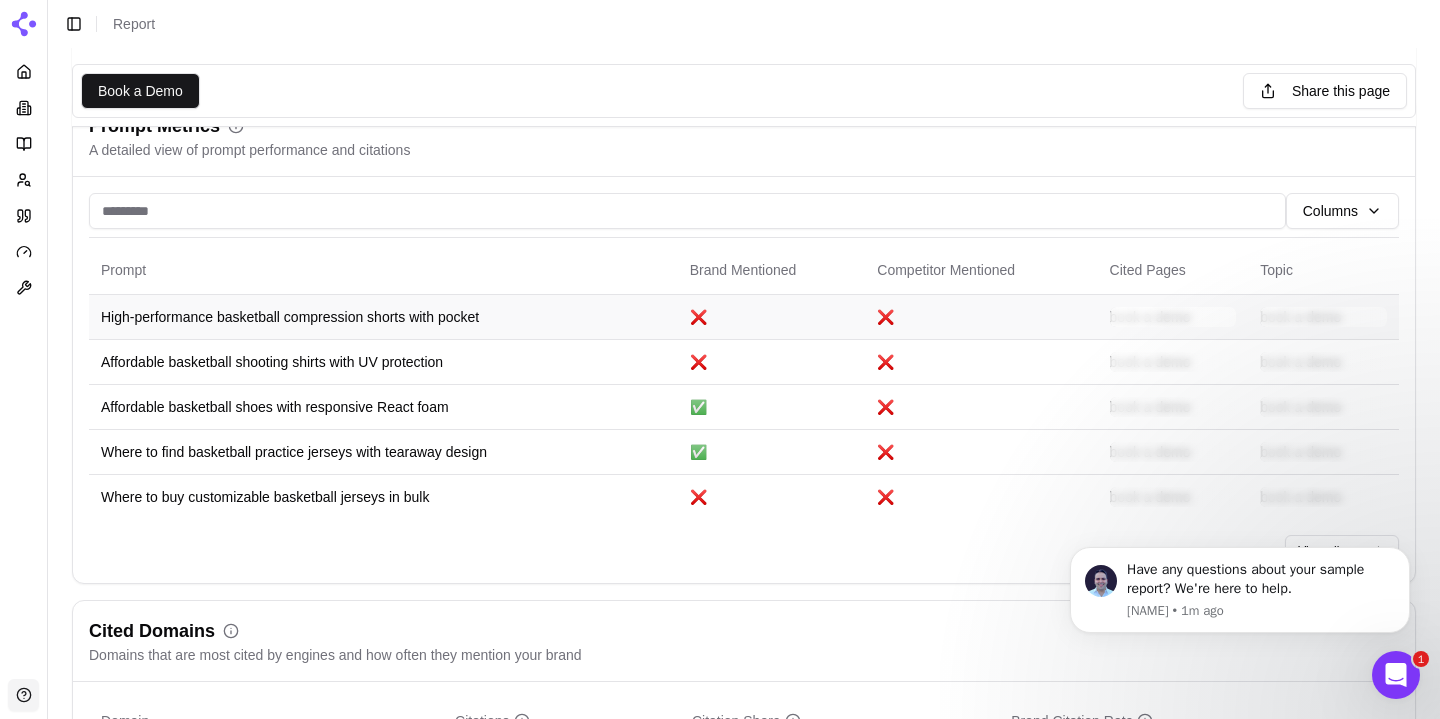 click on "❌" at bounding box center (772, 316) 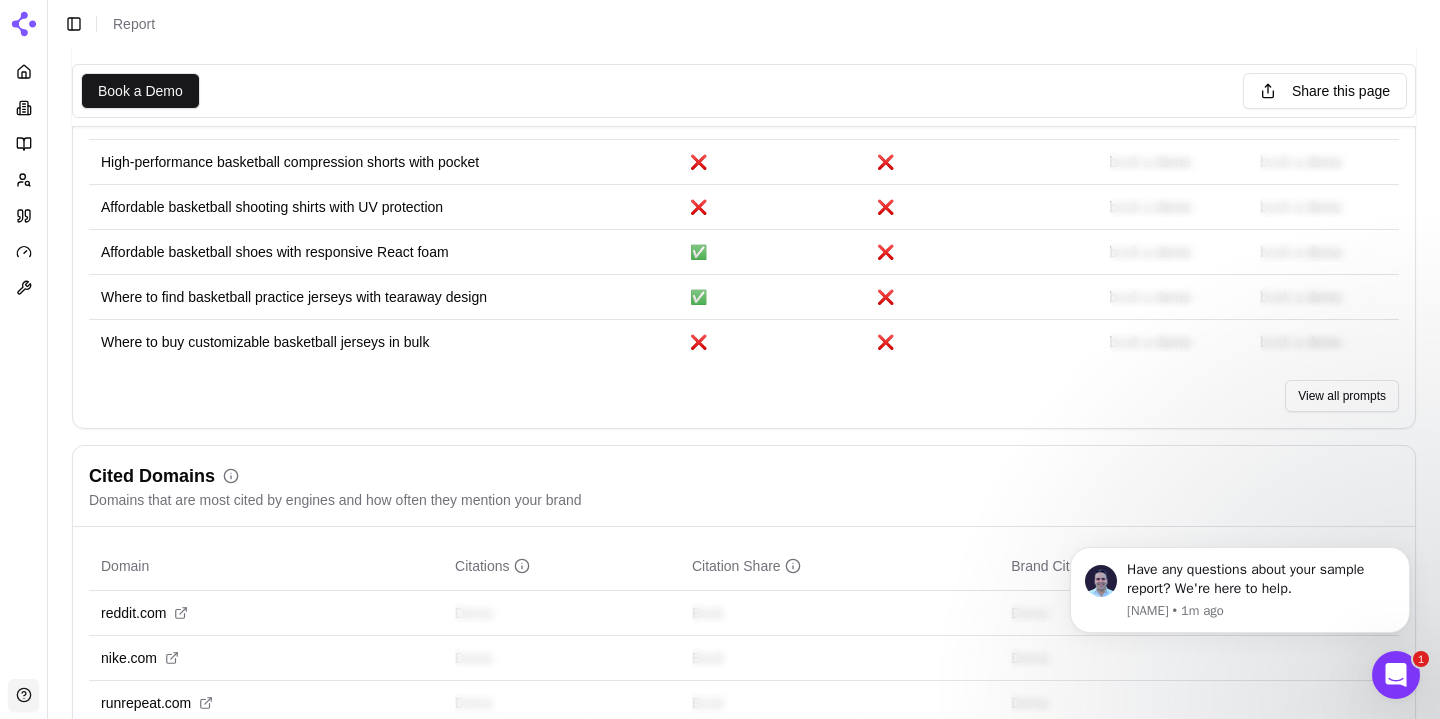 scroll, scrollTop: 1601, scrollLeft: 0, axis: vertical 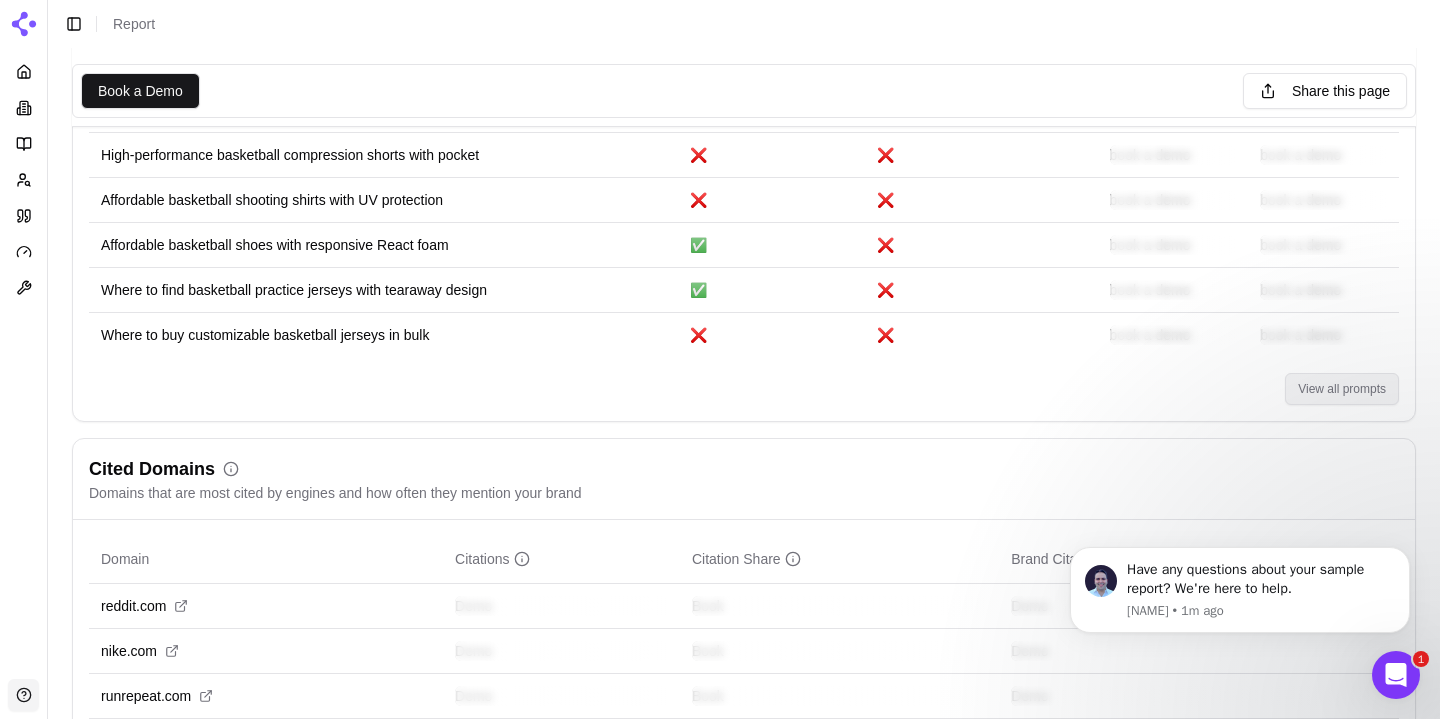 click on "View all prompts" at bounding box center (1342, 389) 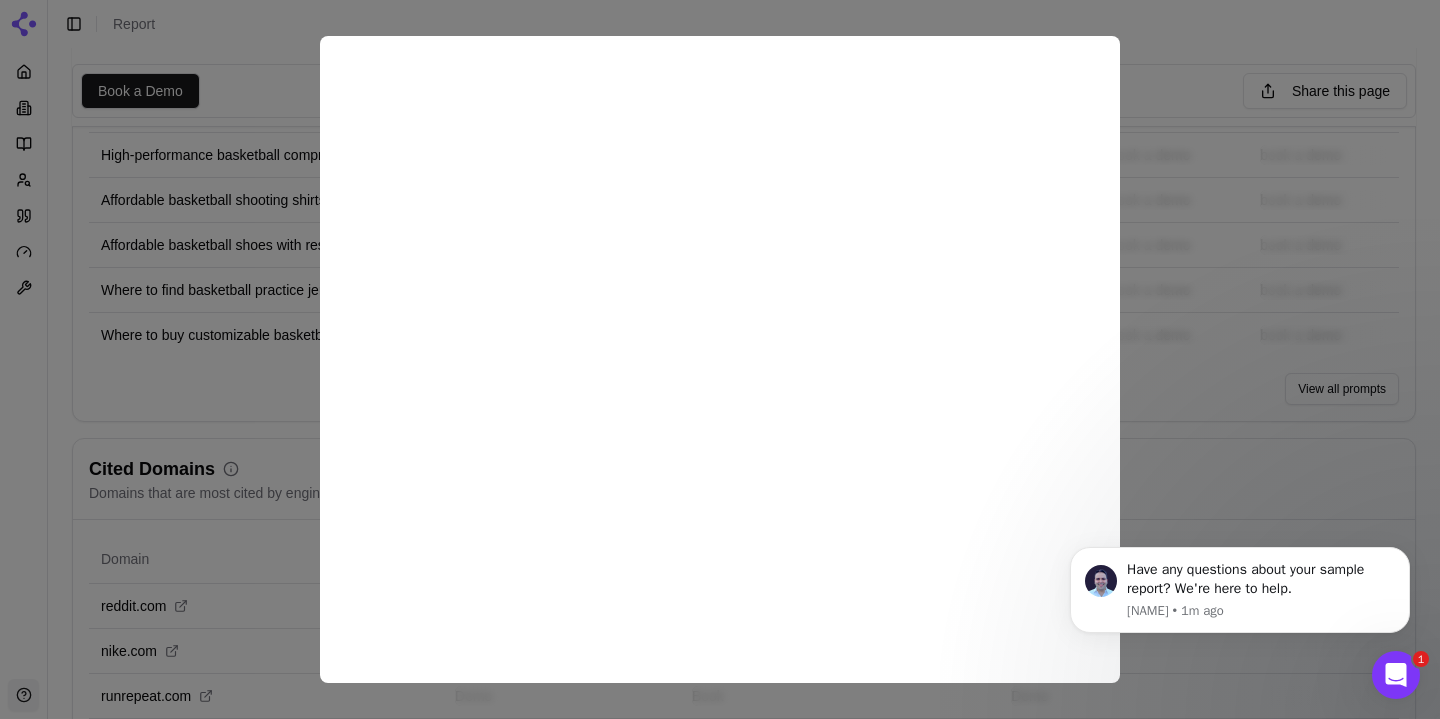click at bounding box center [720, 359] 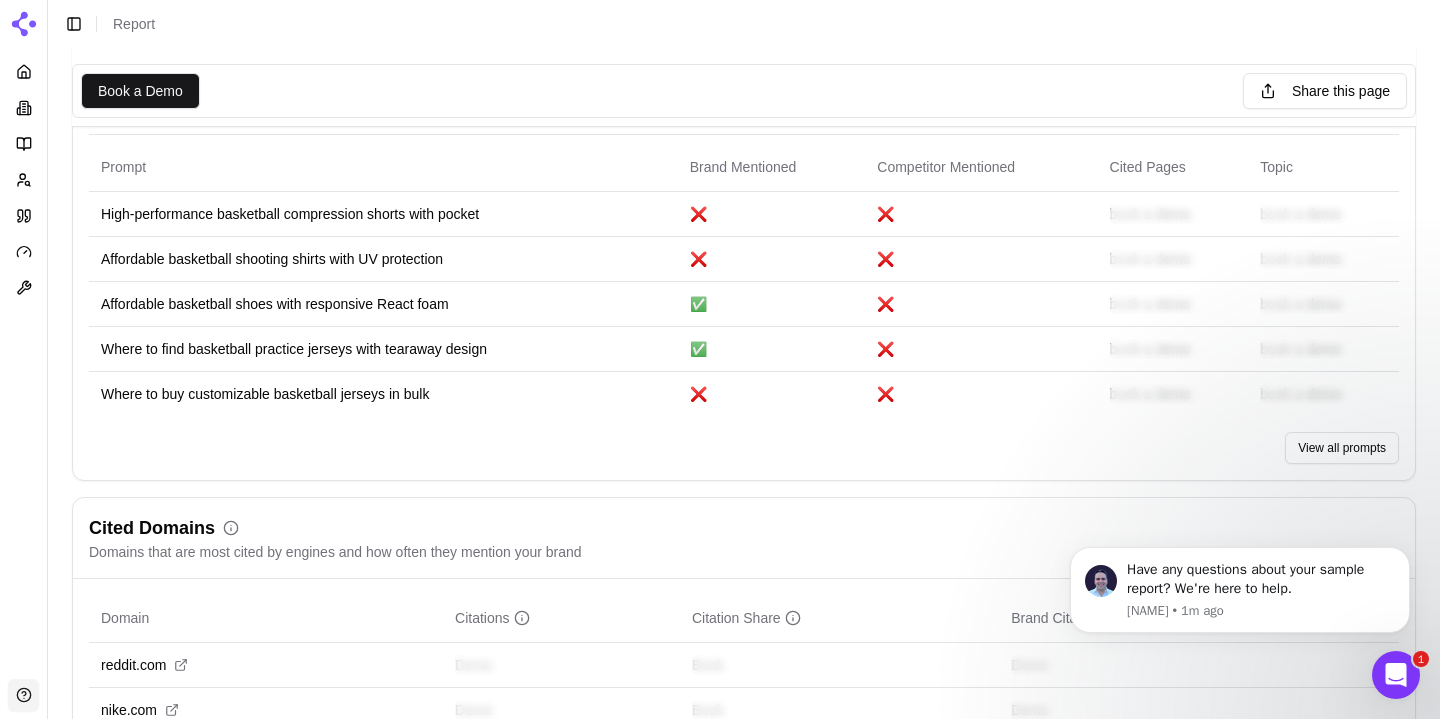 scroll, scrollTop: 1595, scrollLeft: 0, axis: vertical 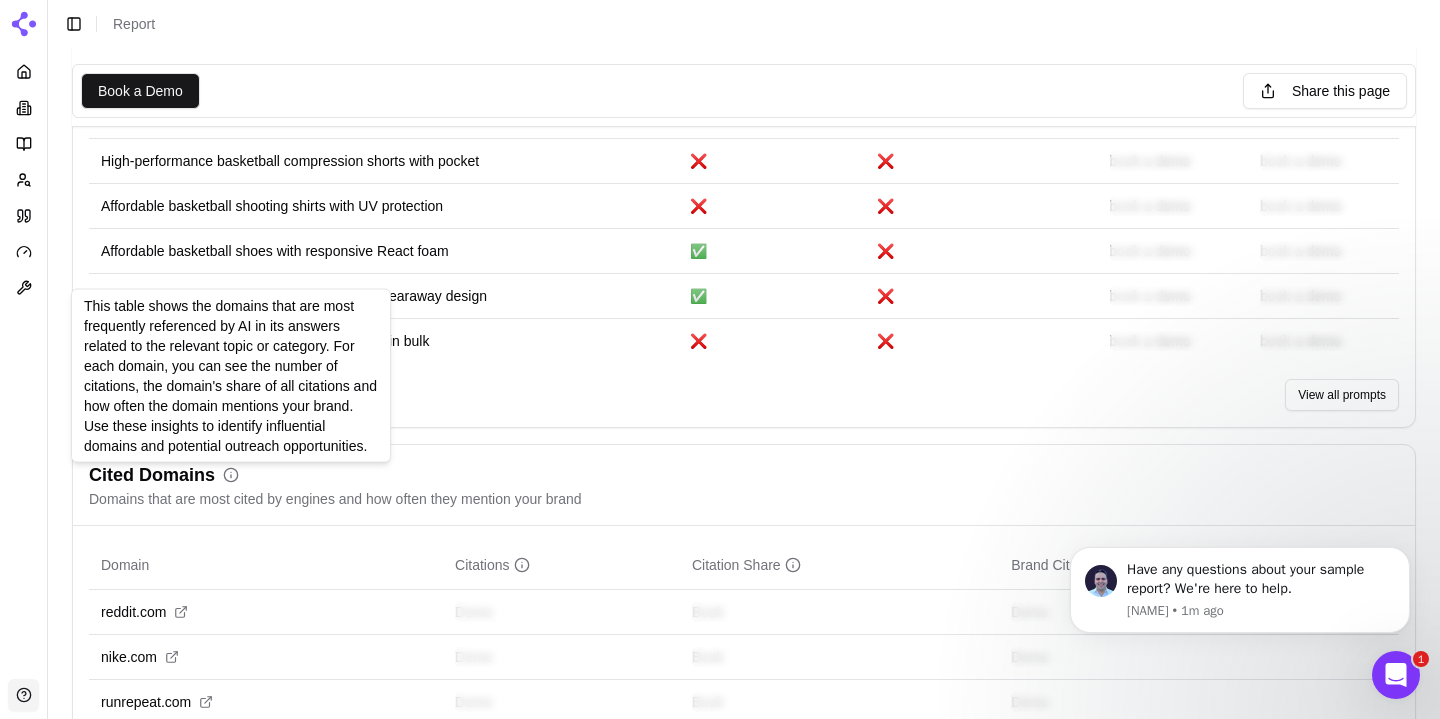 click 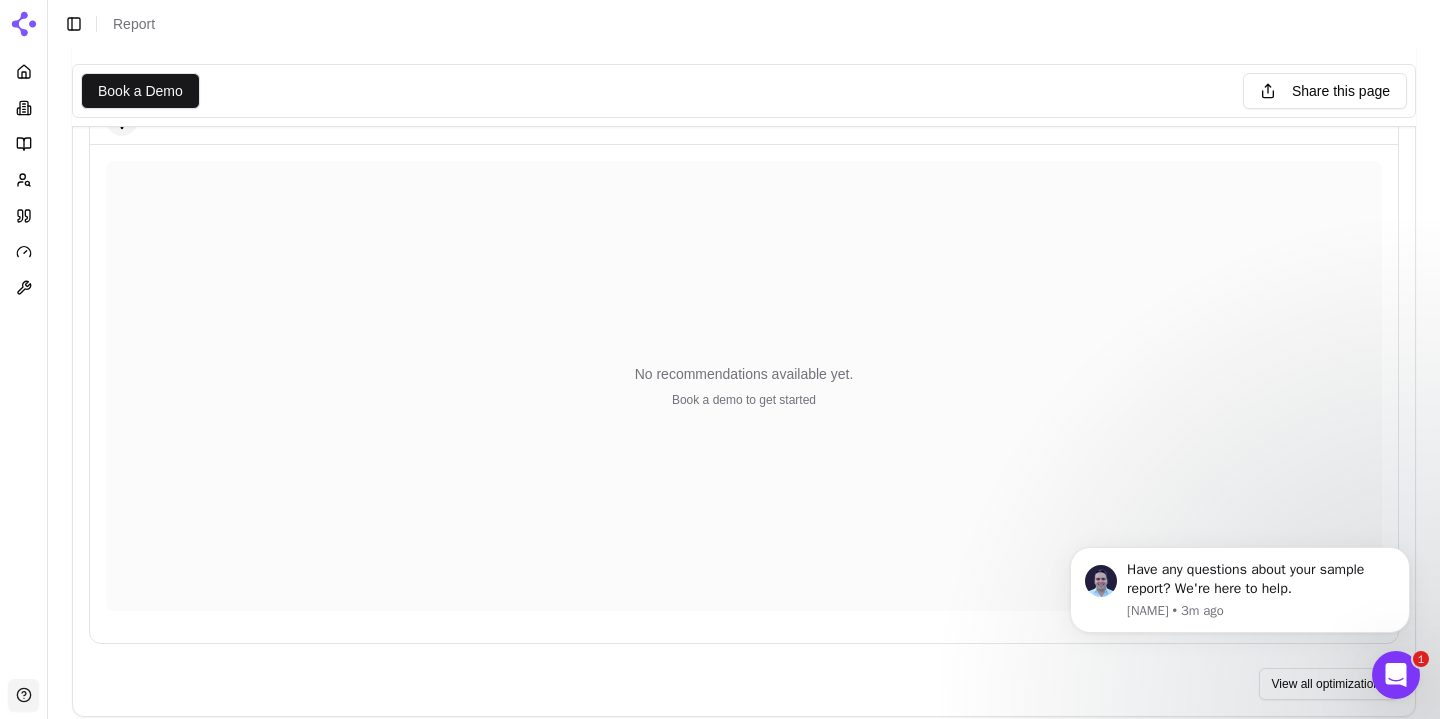 scroll, scrollTop: 2665, scrollLeft: 0, axis: vertical 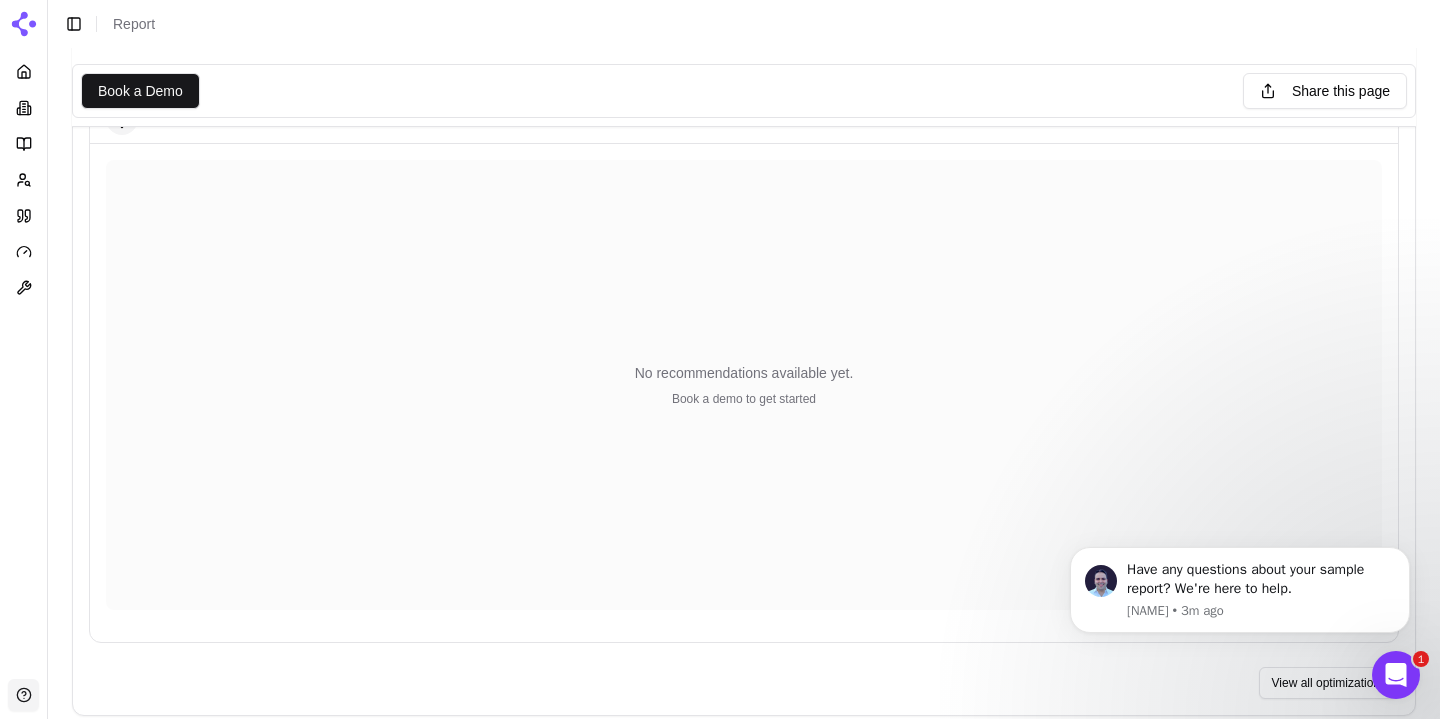 click on "No recommendations available yet. Book a demo to get started" at bounding box center (744, 385) 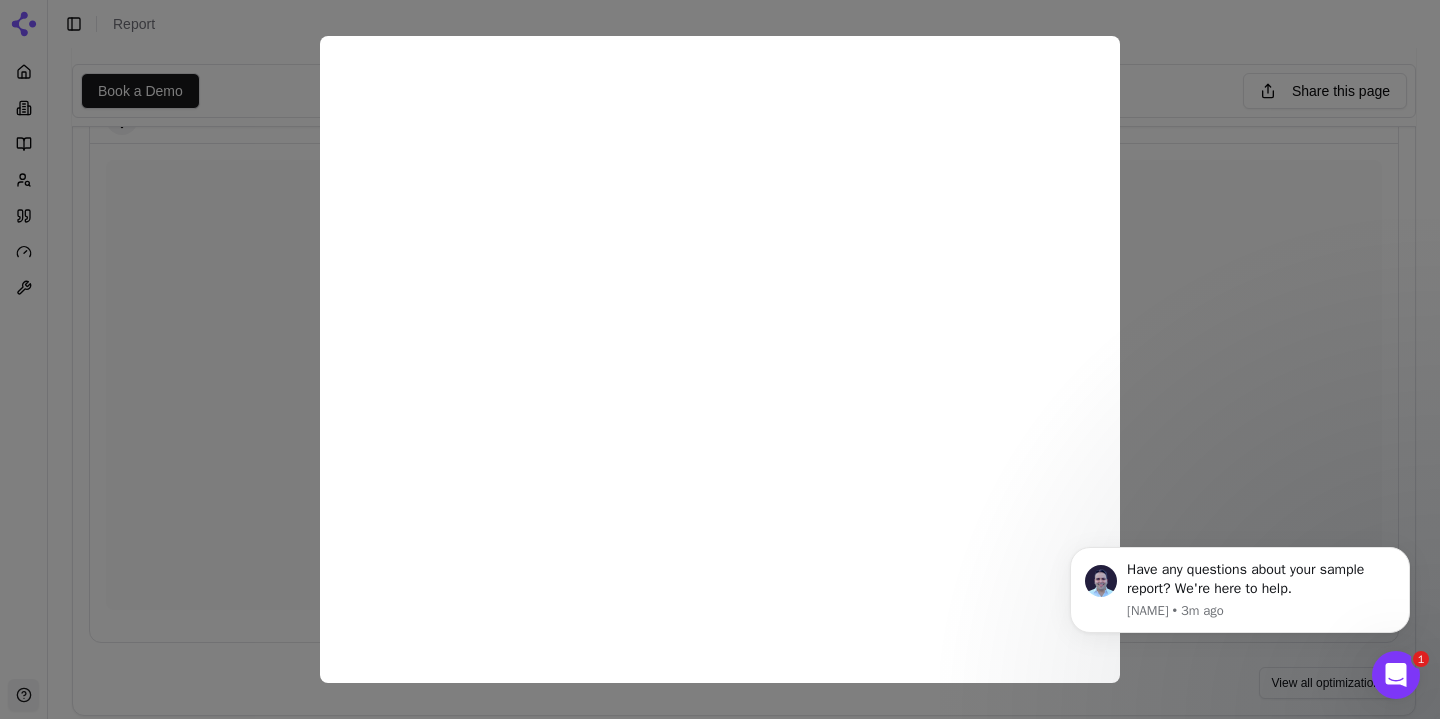 click at bounding box center [720, 359] 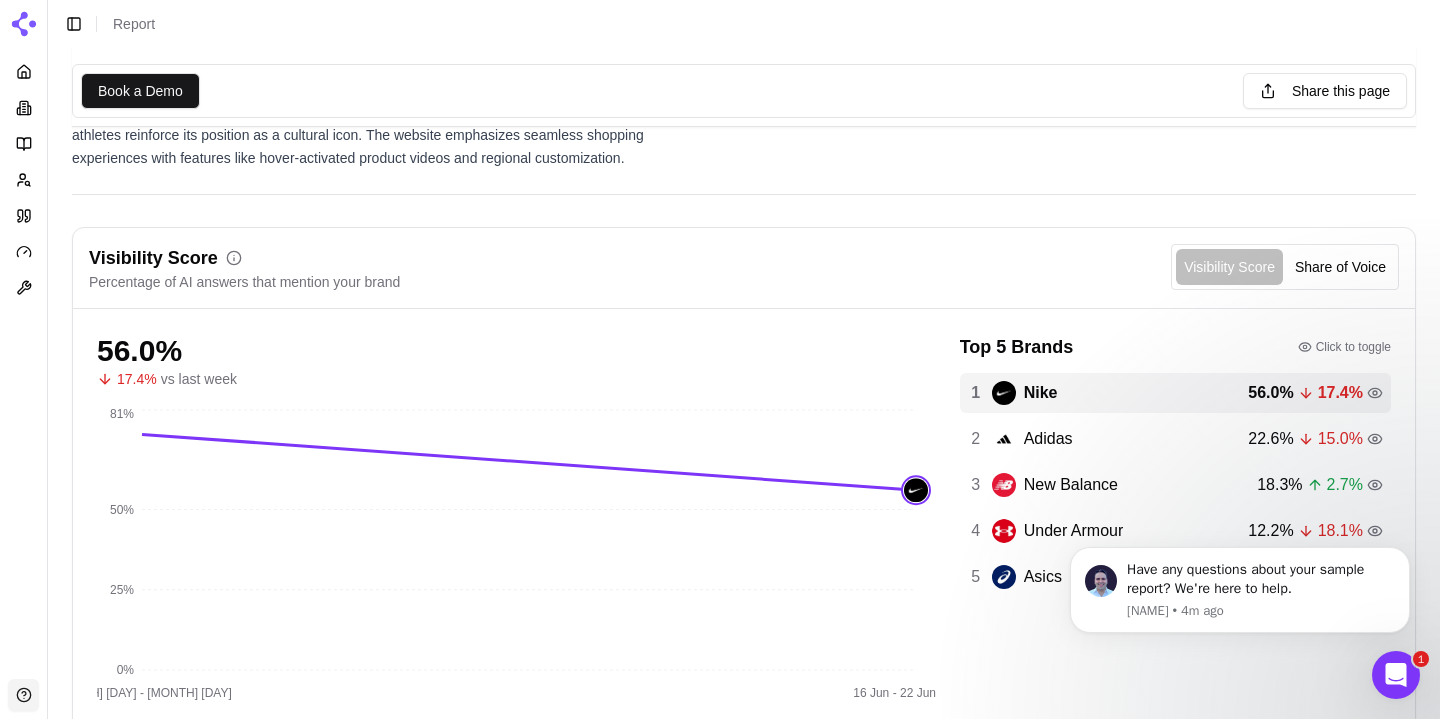 scroll, scrollTop: 248, scrollLeft: 0, axis: vertical 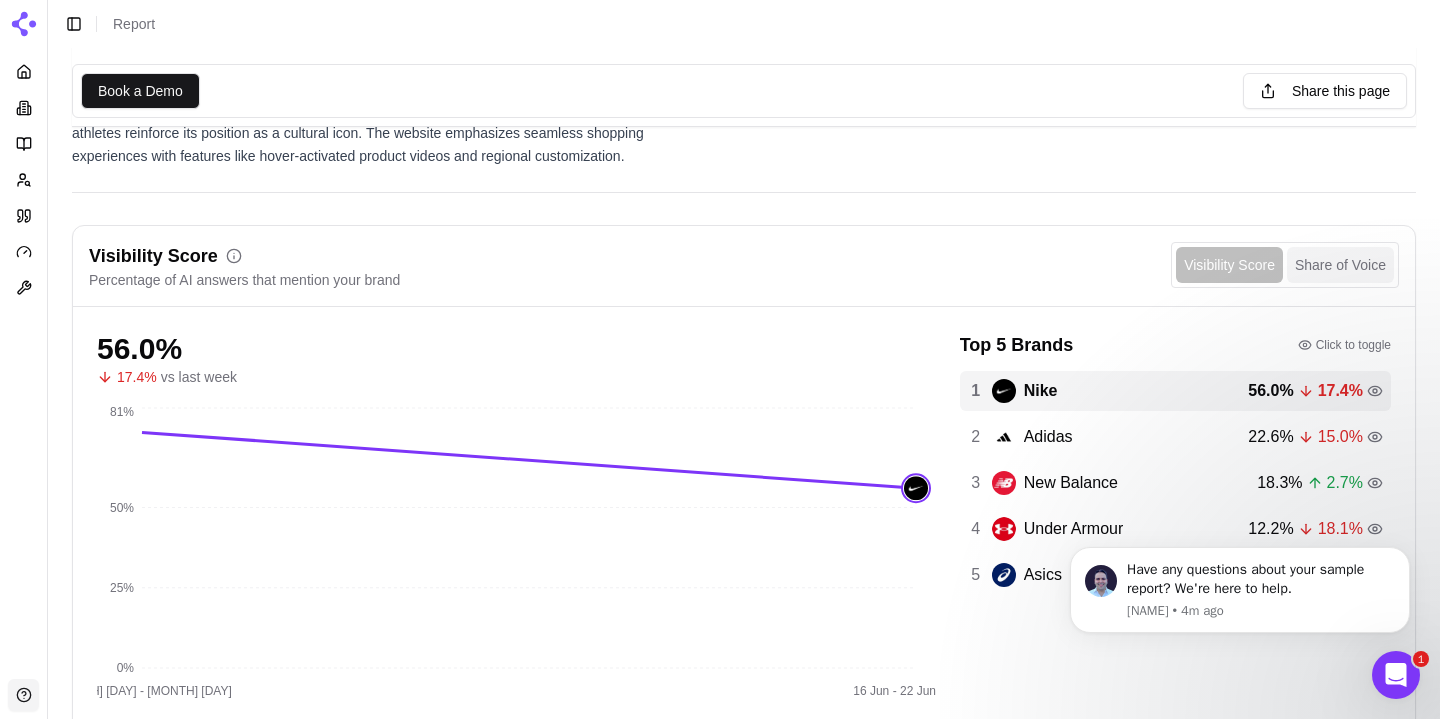 click on "Share of Voice" at bounding box center (1340, 265) 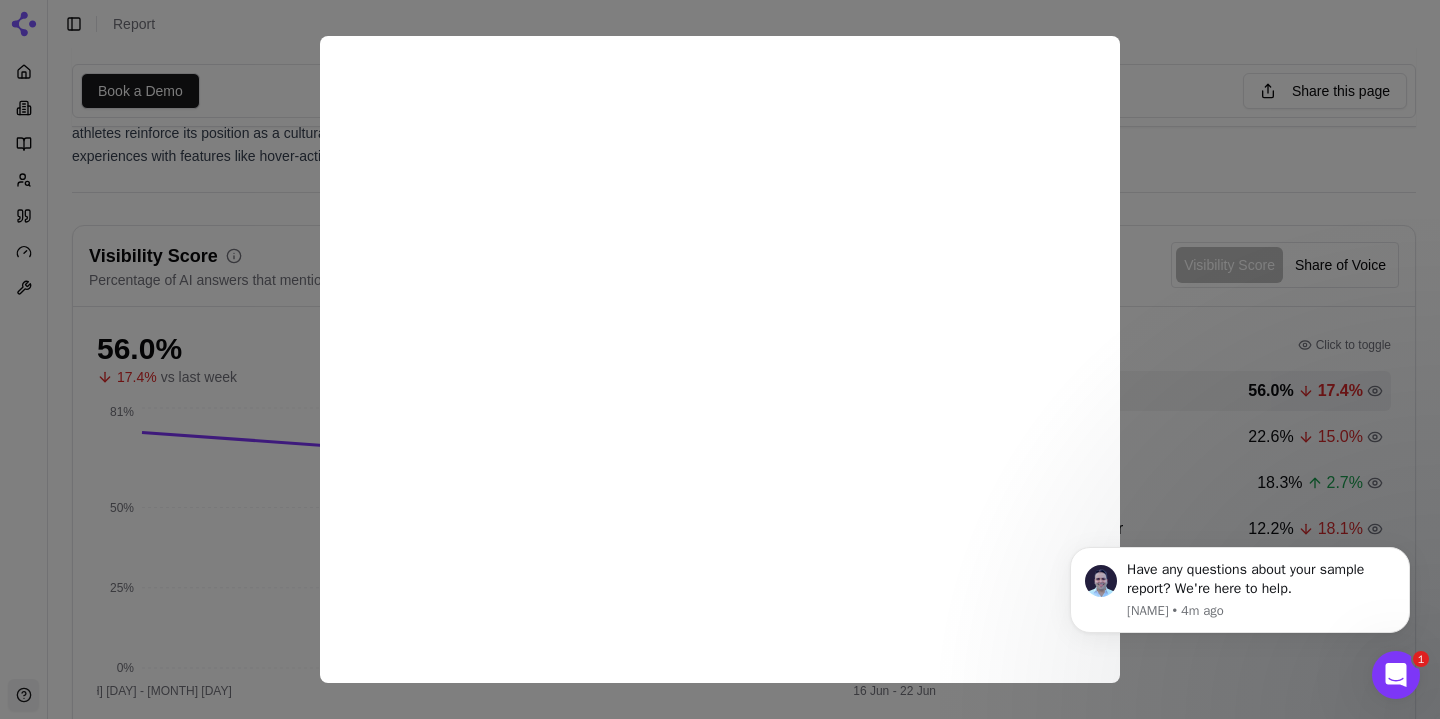 click at bounding box center (720, 359) 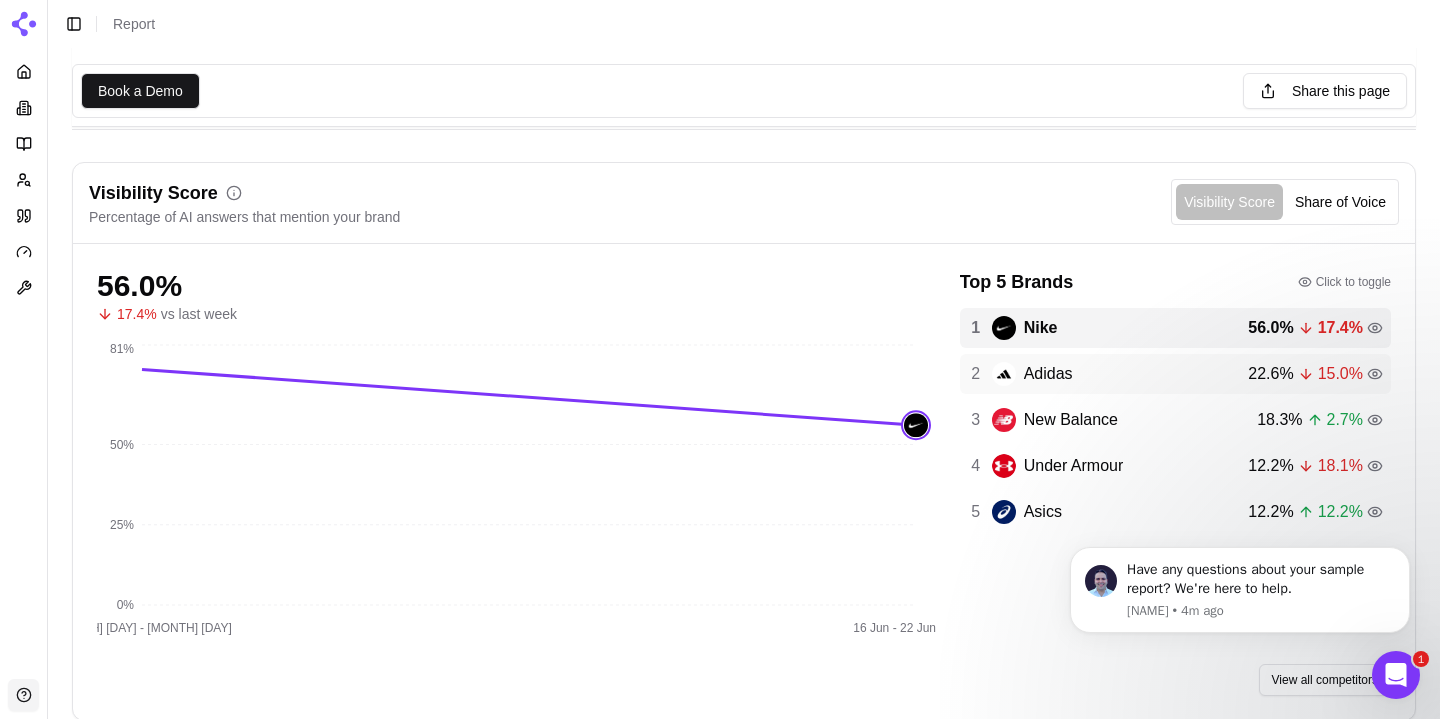 scroll, scrollTop: 312, scrollLeft: 0, axis: vertical 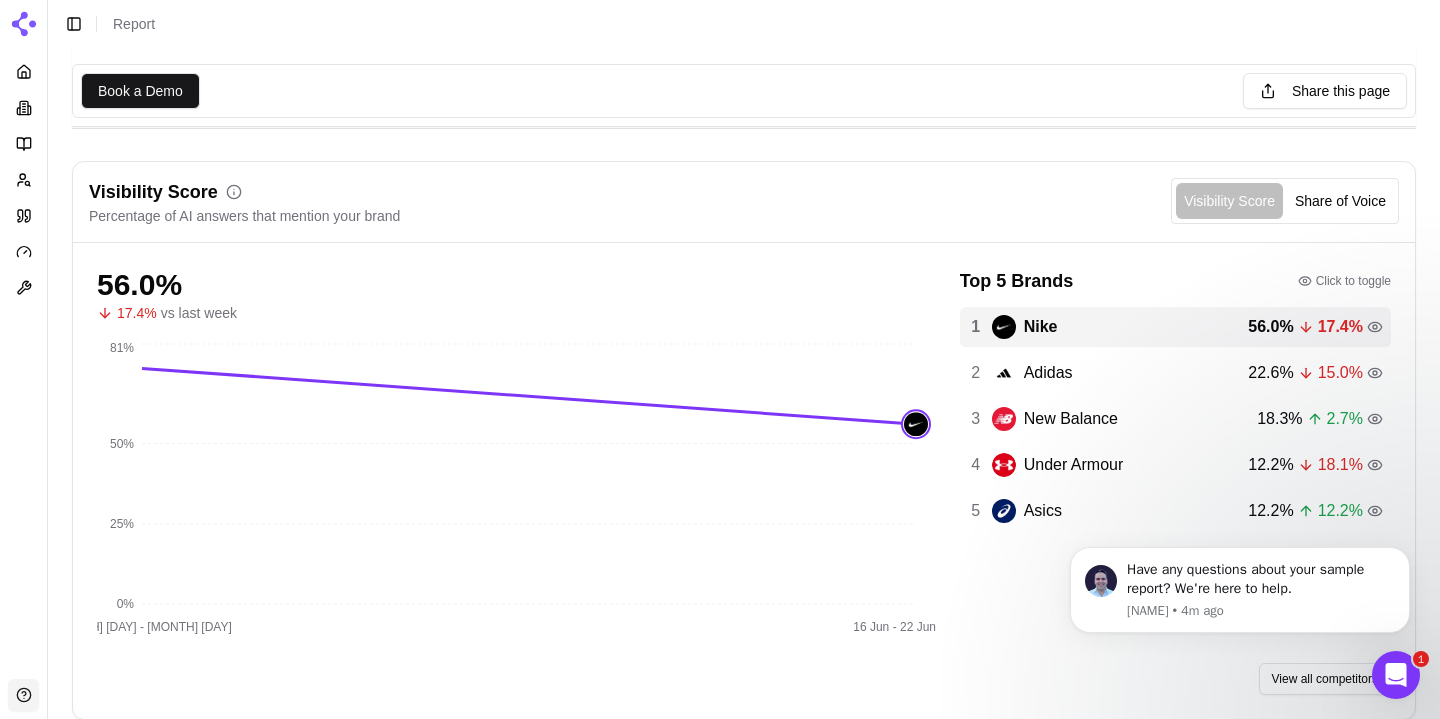 click 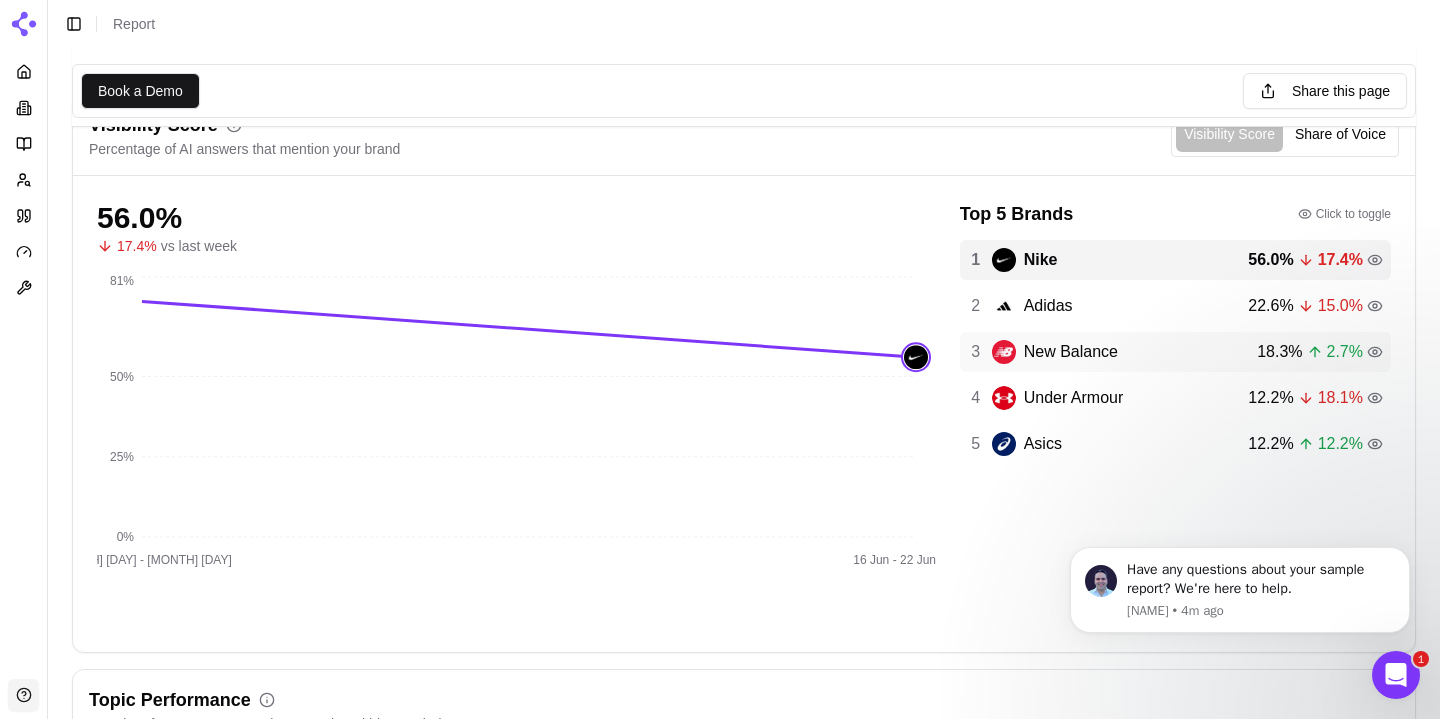 scroll, scrollTop: 380, scrollLeft: 0, axis: vertical 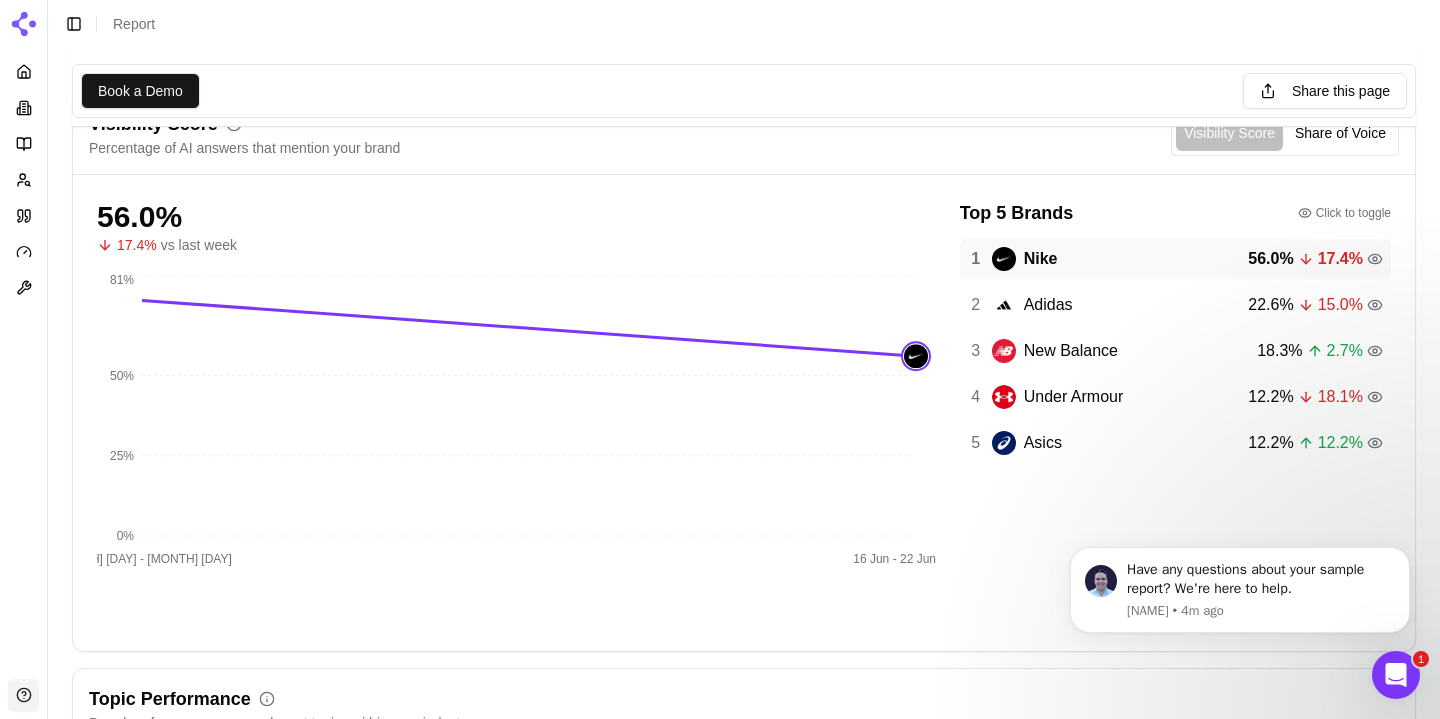 click 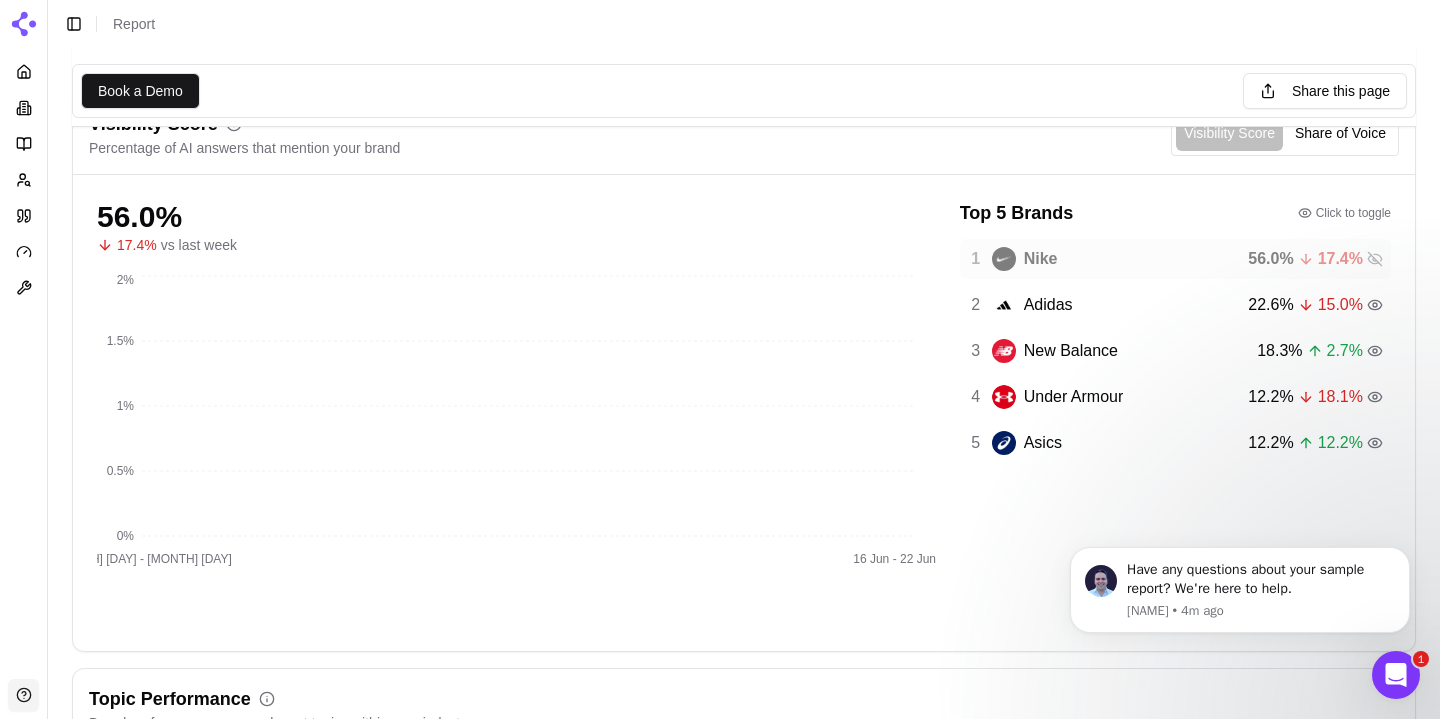 click 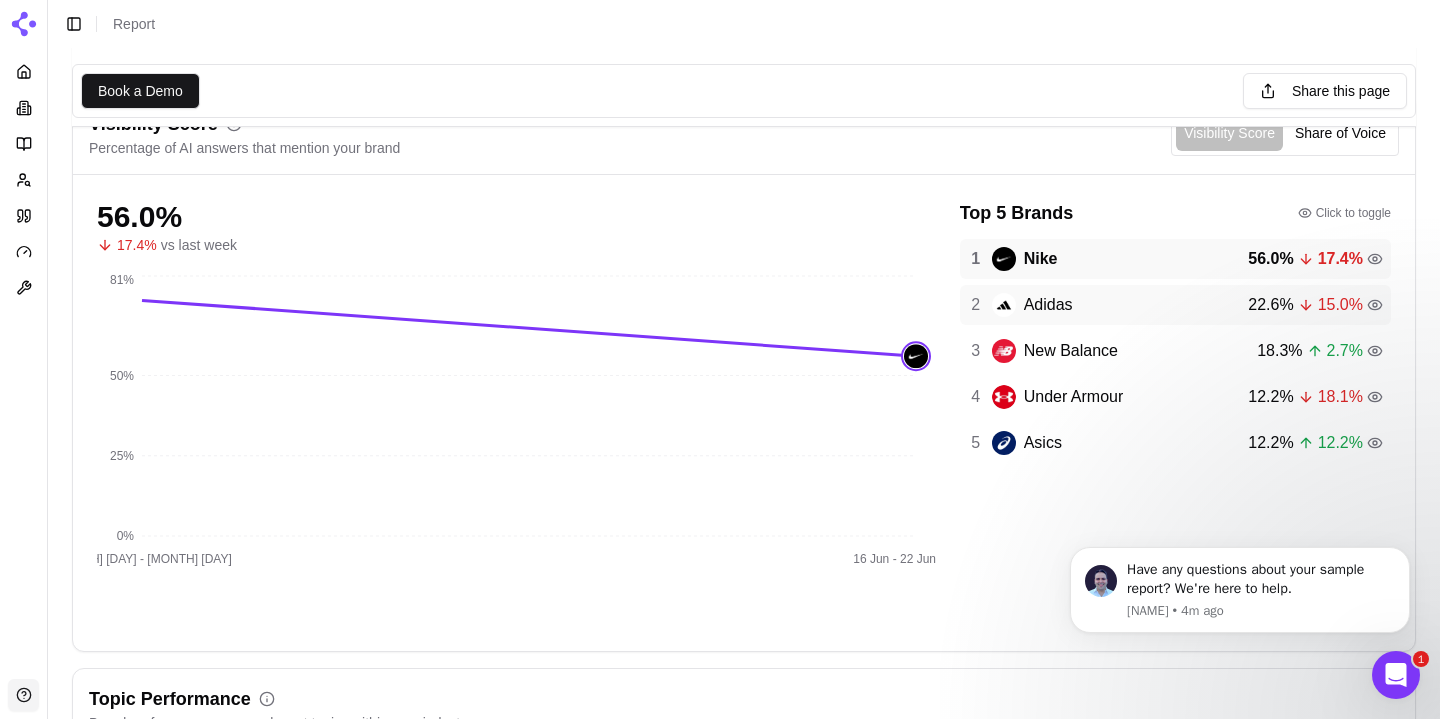 click 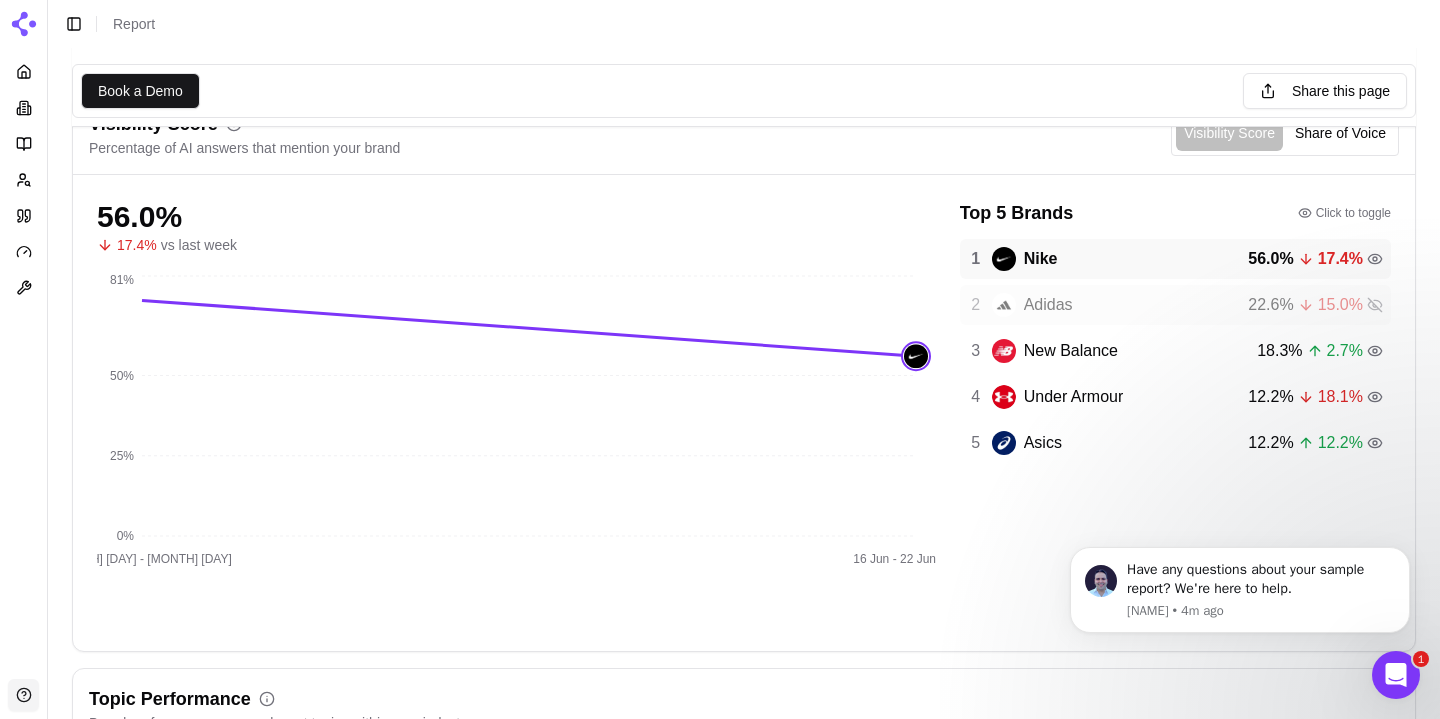 click 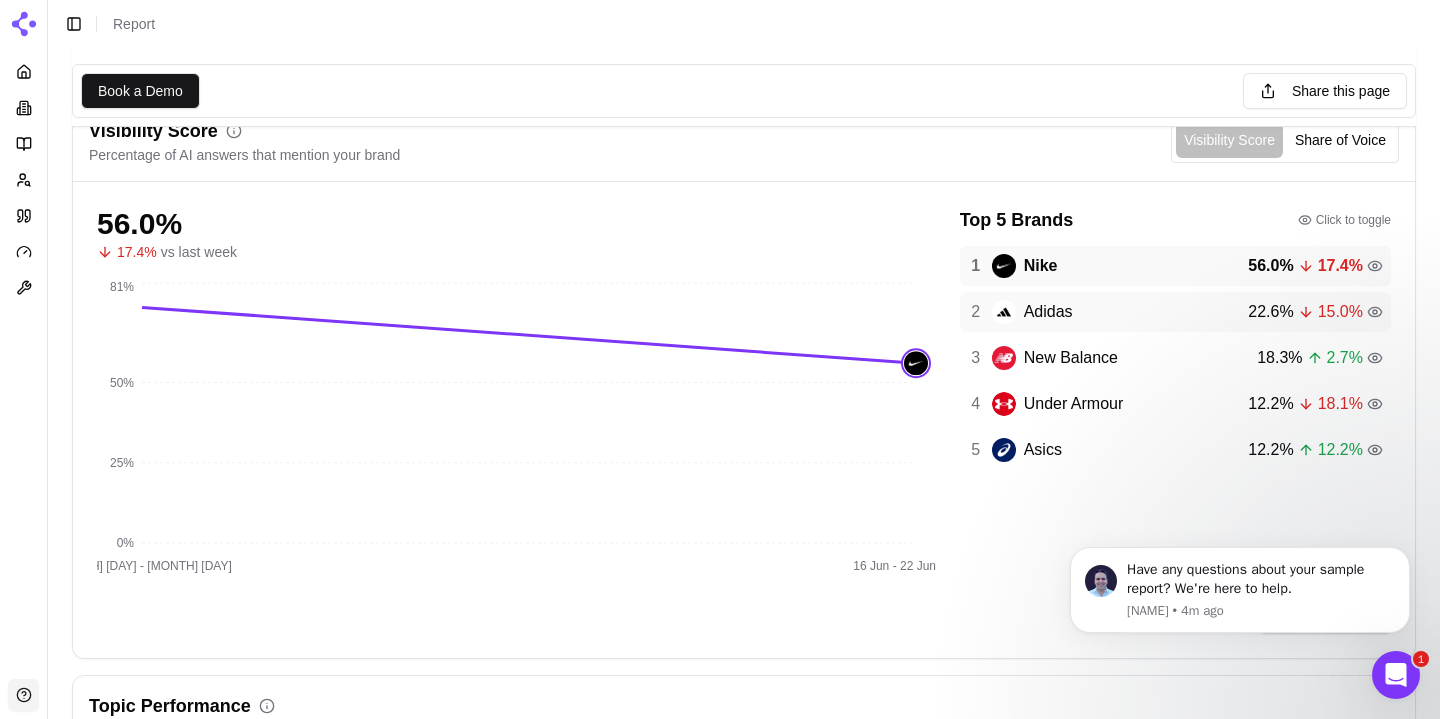 scroll, scrollTop: 375, scrollLeft: 0, axis: vertical 